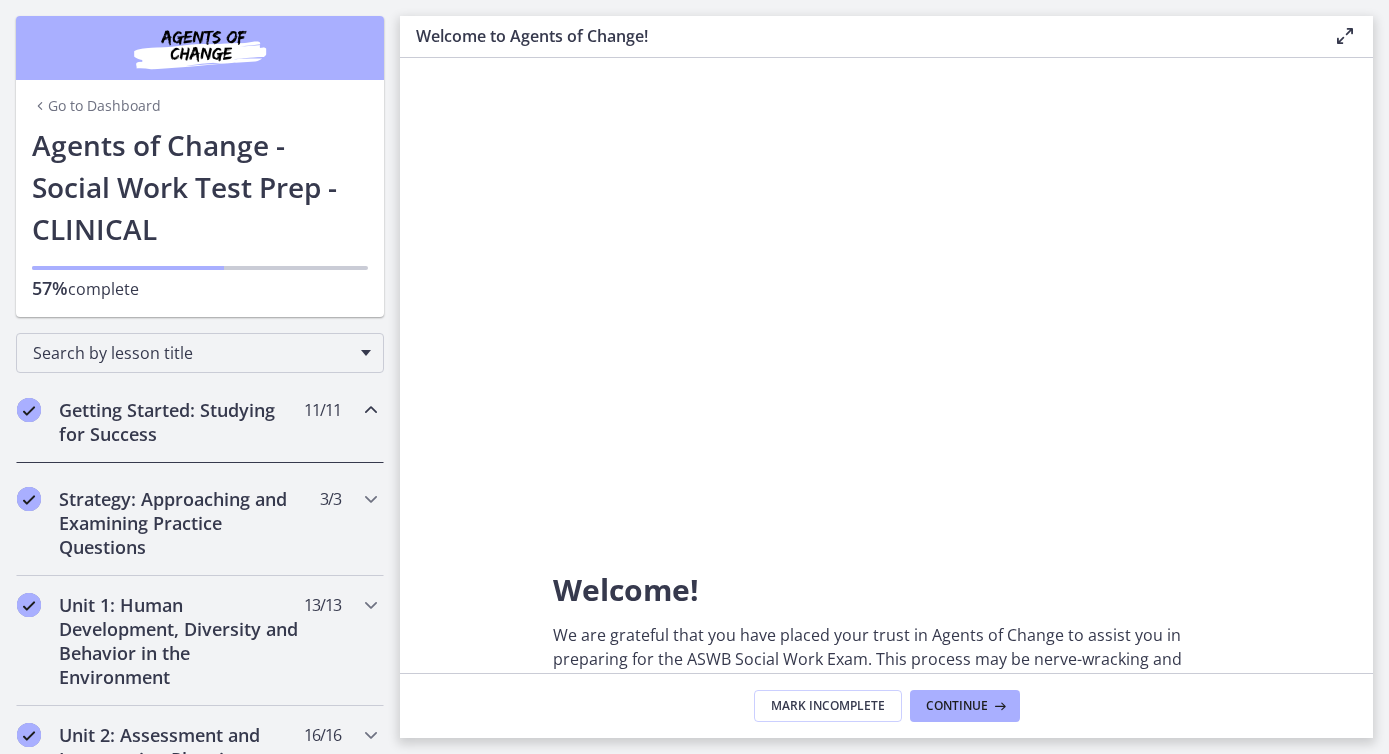 scroll, scrollTop: 0, scrollLeft: 0, axis: both 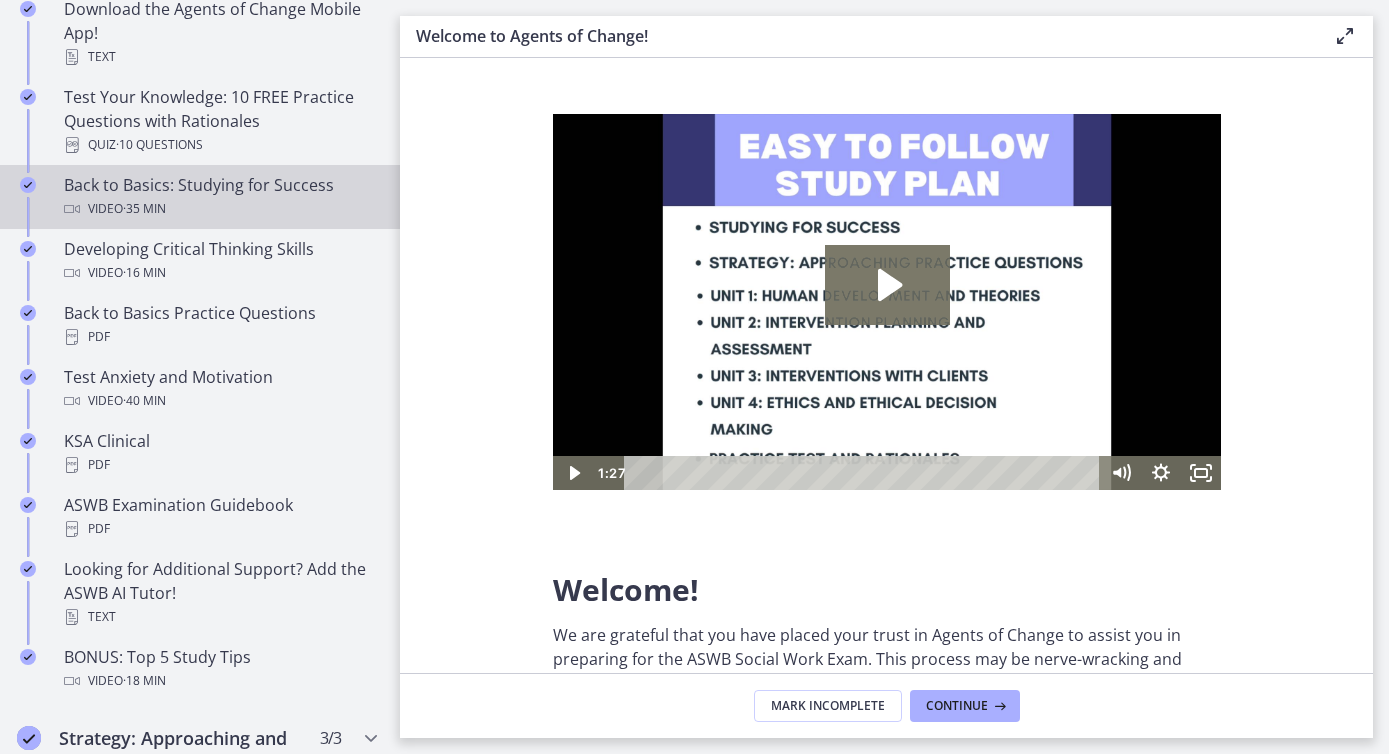 click on "Back to Basics: Studying for Success
Video
·  35 min" at bounding box center [220, 197] 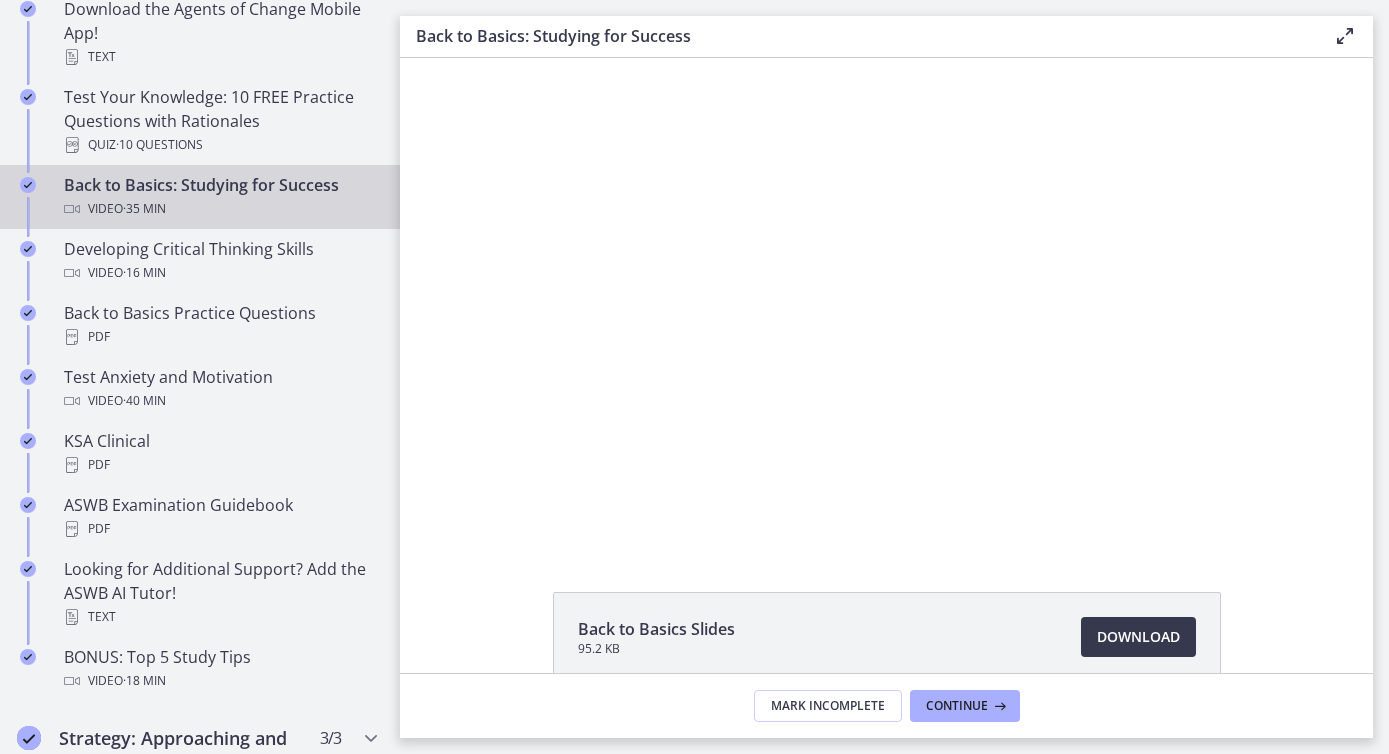 scroll, scrollTop: 0, scrollLeft: 0, axis: both 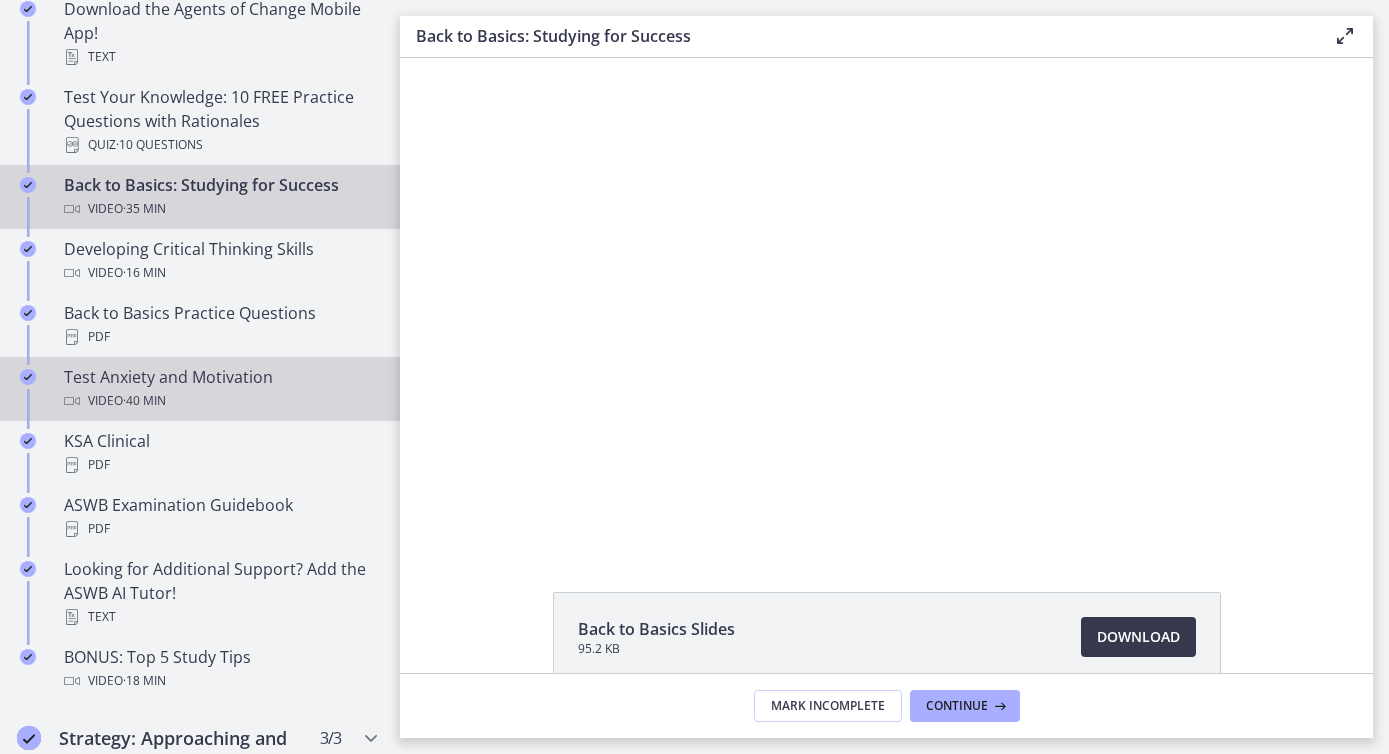 click on "Test Anxiety and Motivation
Video
·  40 min" at bounding box center [220, 389] 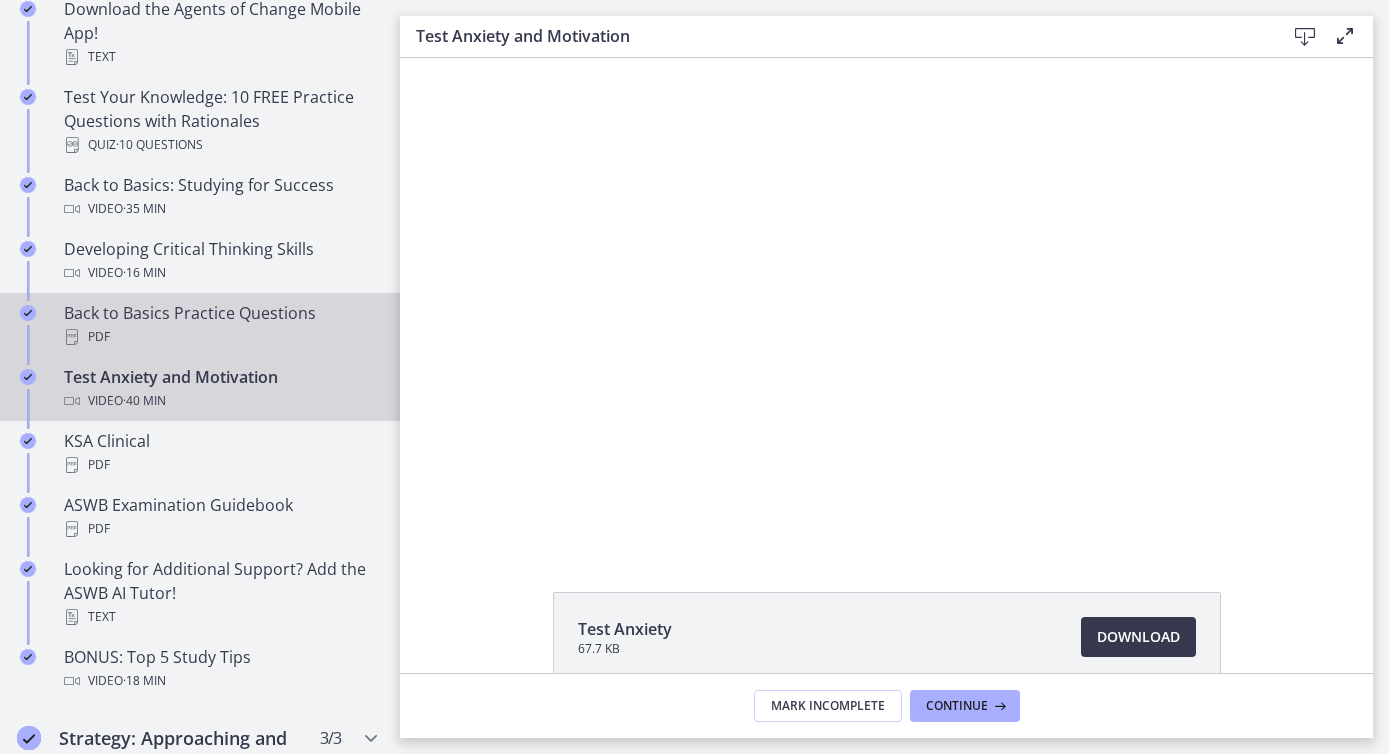 scroll, scrollTop: 0, scrollLeft: 0, axis: both 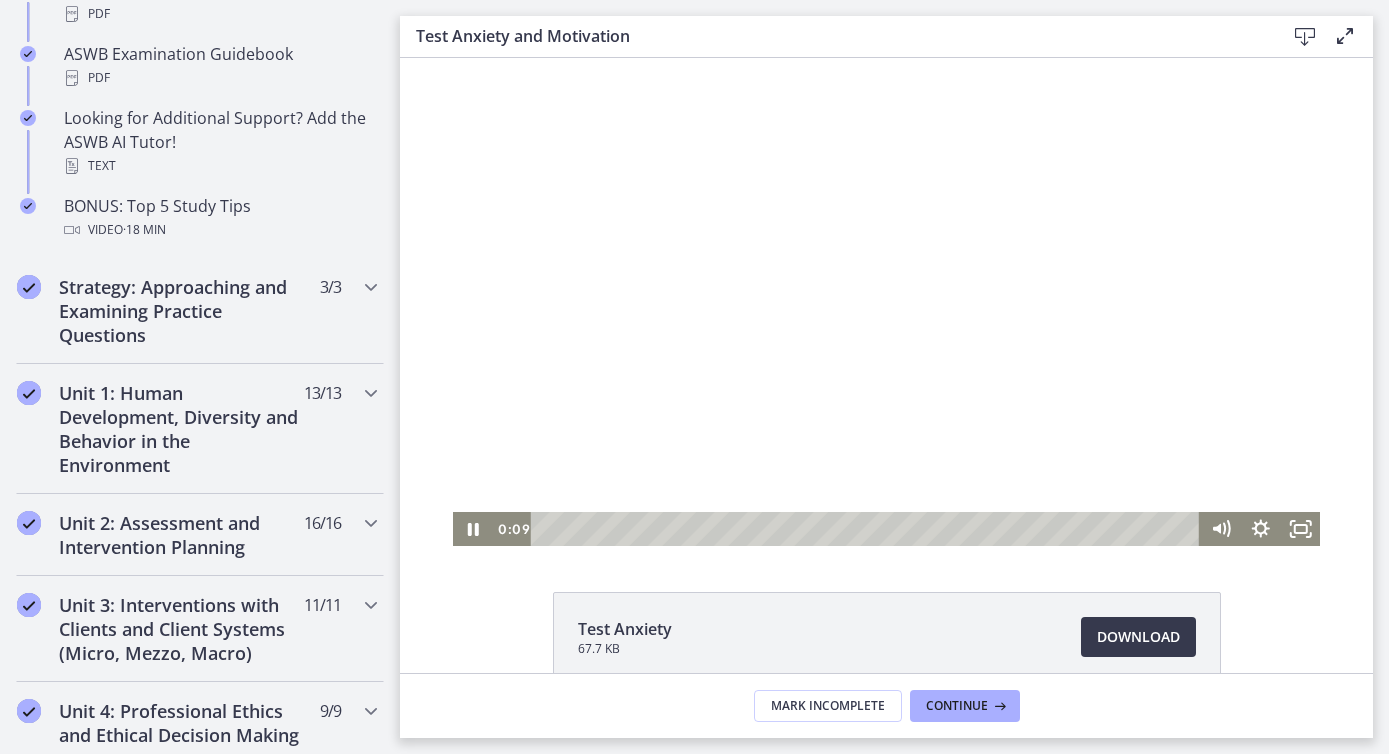click at bounding box center [887, 302] 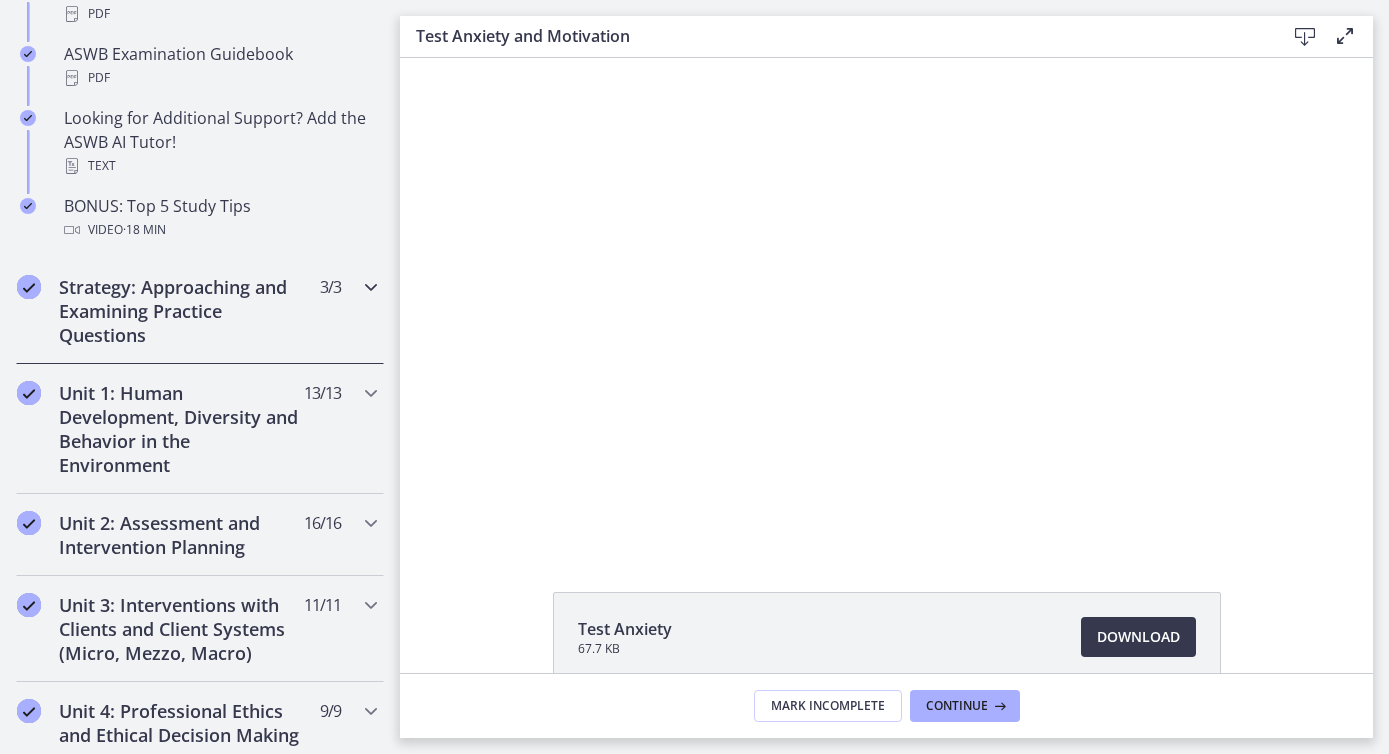 click at bounding box center (371, 287) 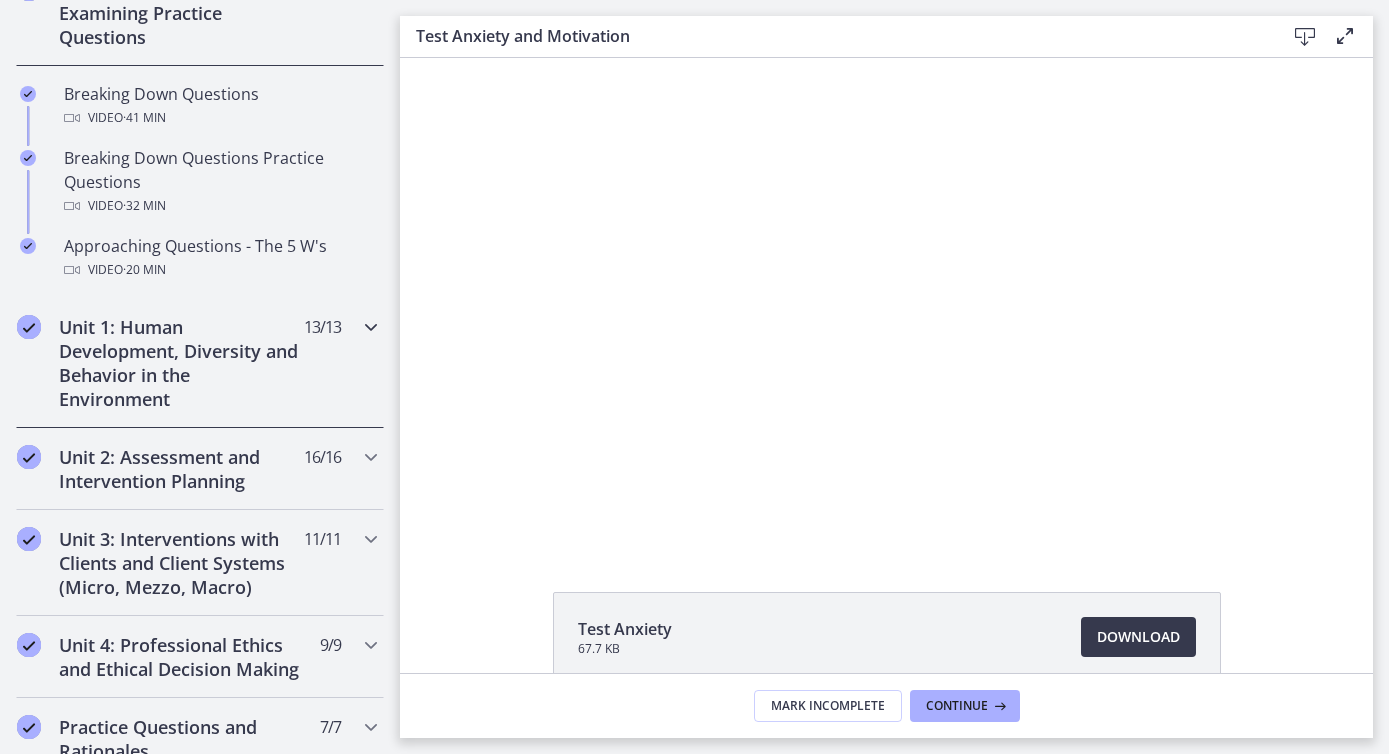 scroll, scrollTop: 506, scrollLeft: 0, axis: vertical 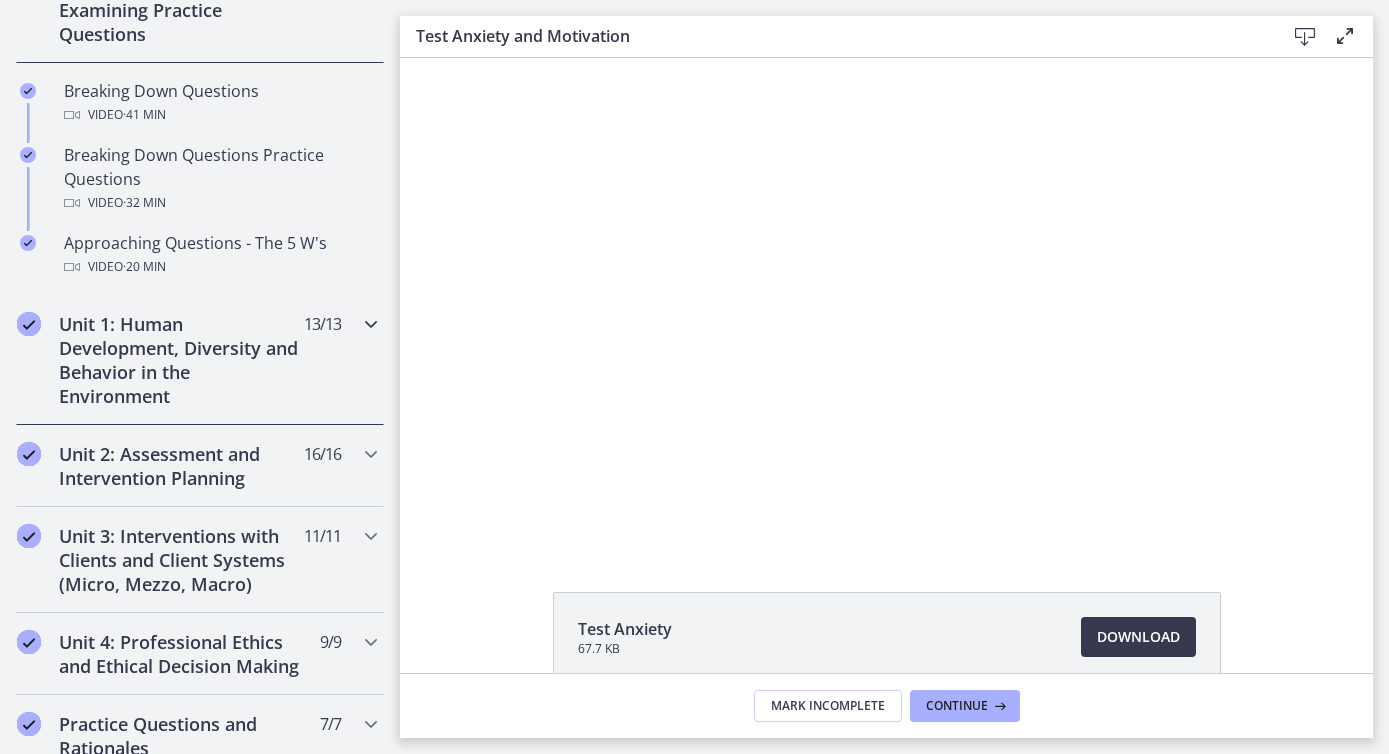 click at bounding box center [371, 324] 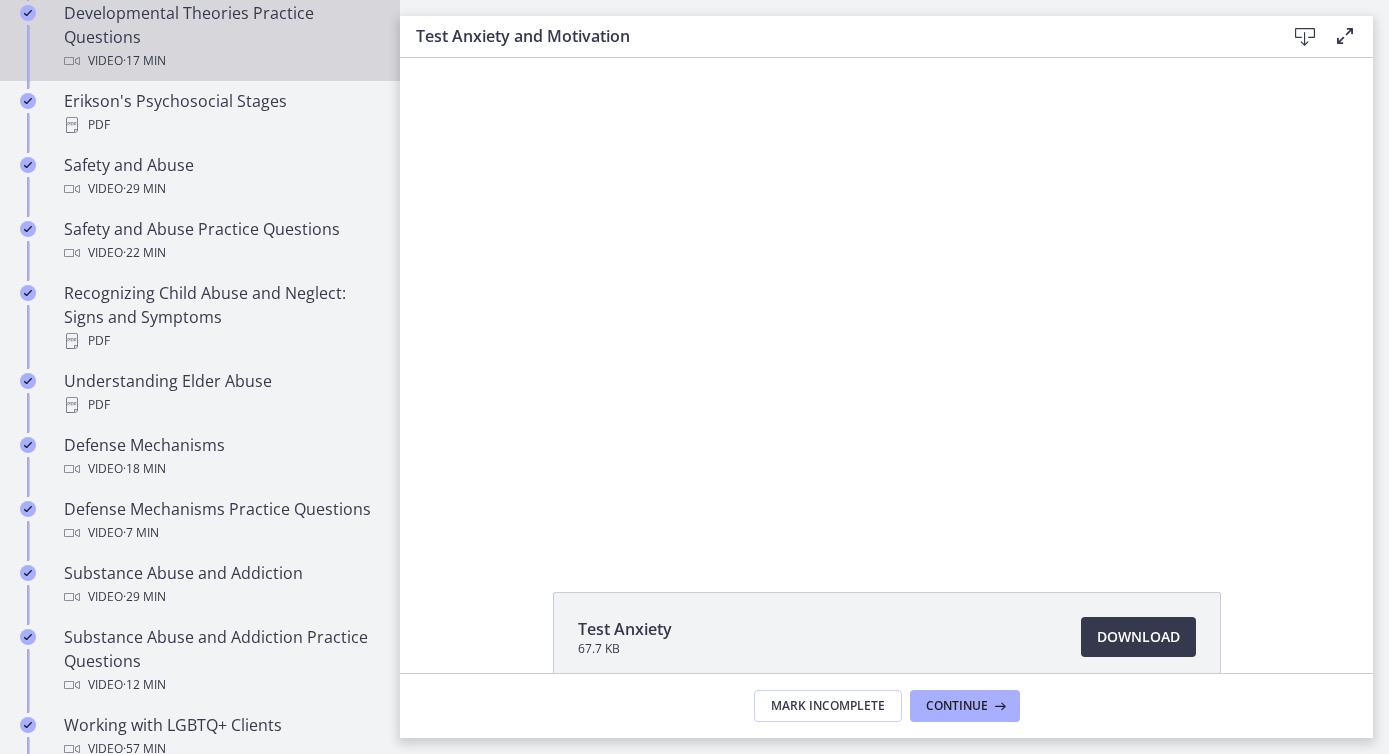 scroll, scrollTop: 807, scrollLeft: 0, axis: vertical 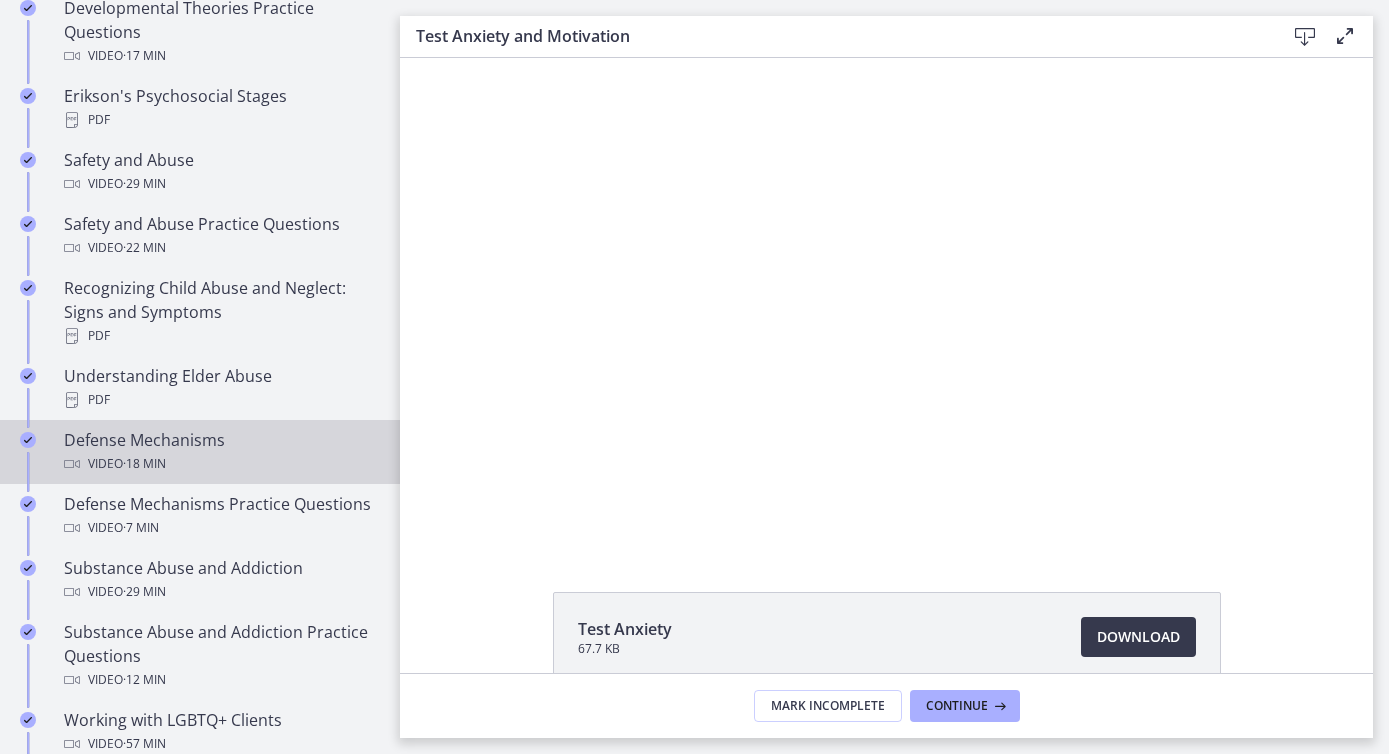 click on "Defense Mechanisms
Video
·  18 min" at bounding box center [220, 452] 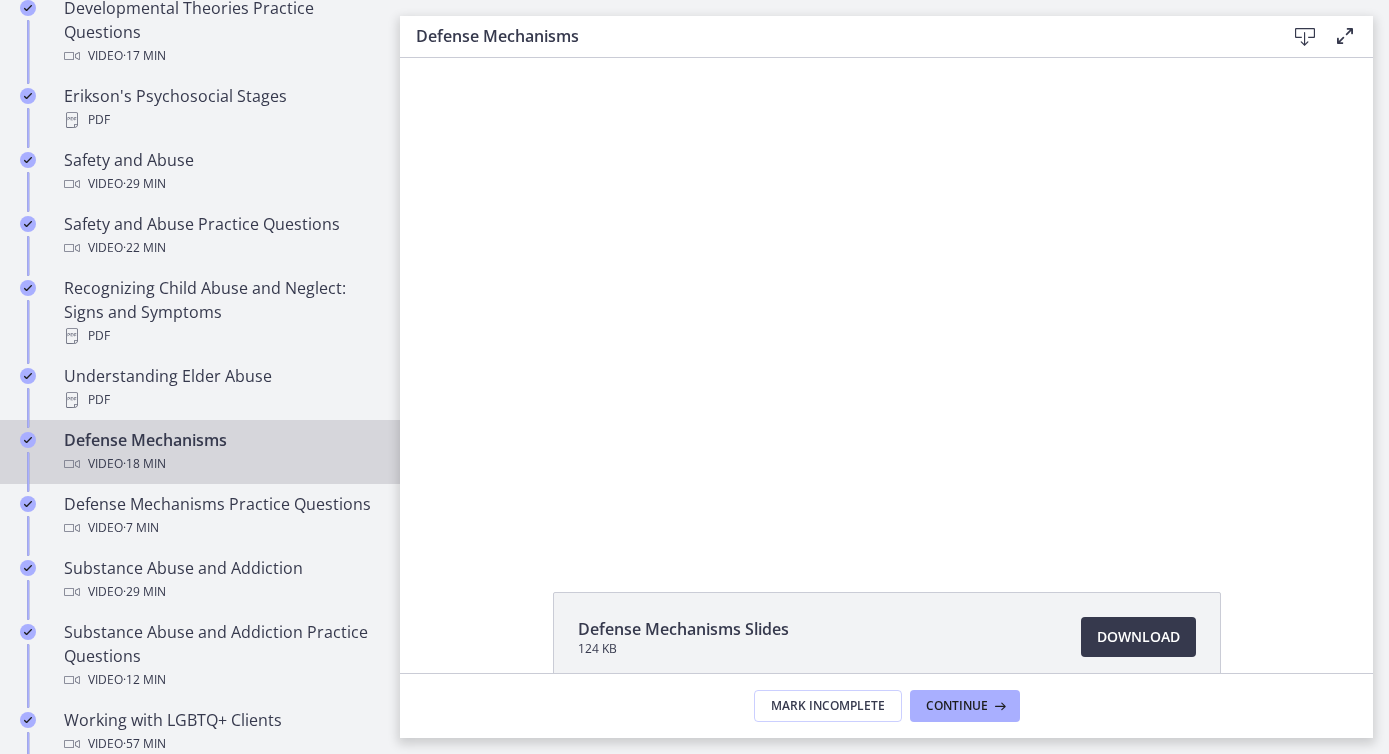 scroll, scrollTop: 0, scrollLeft: 0, axis: both 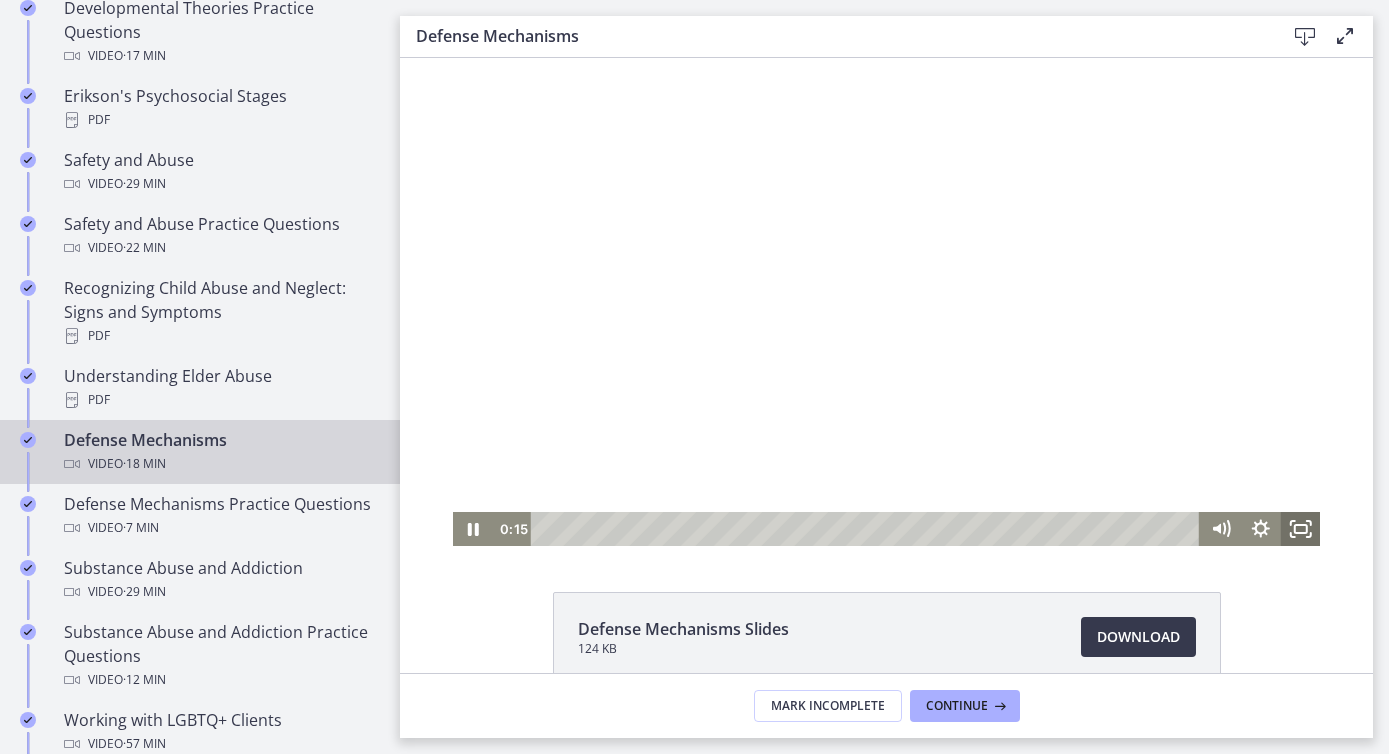 click 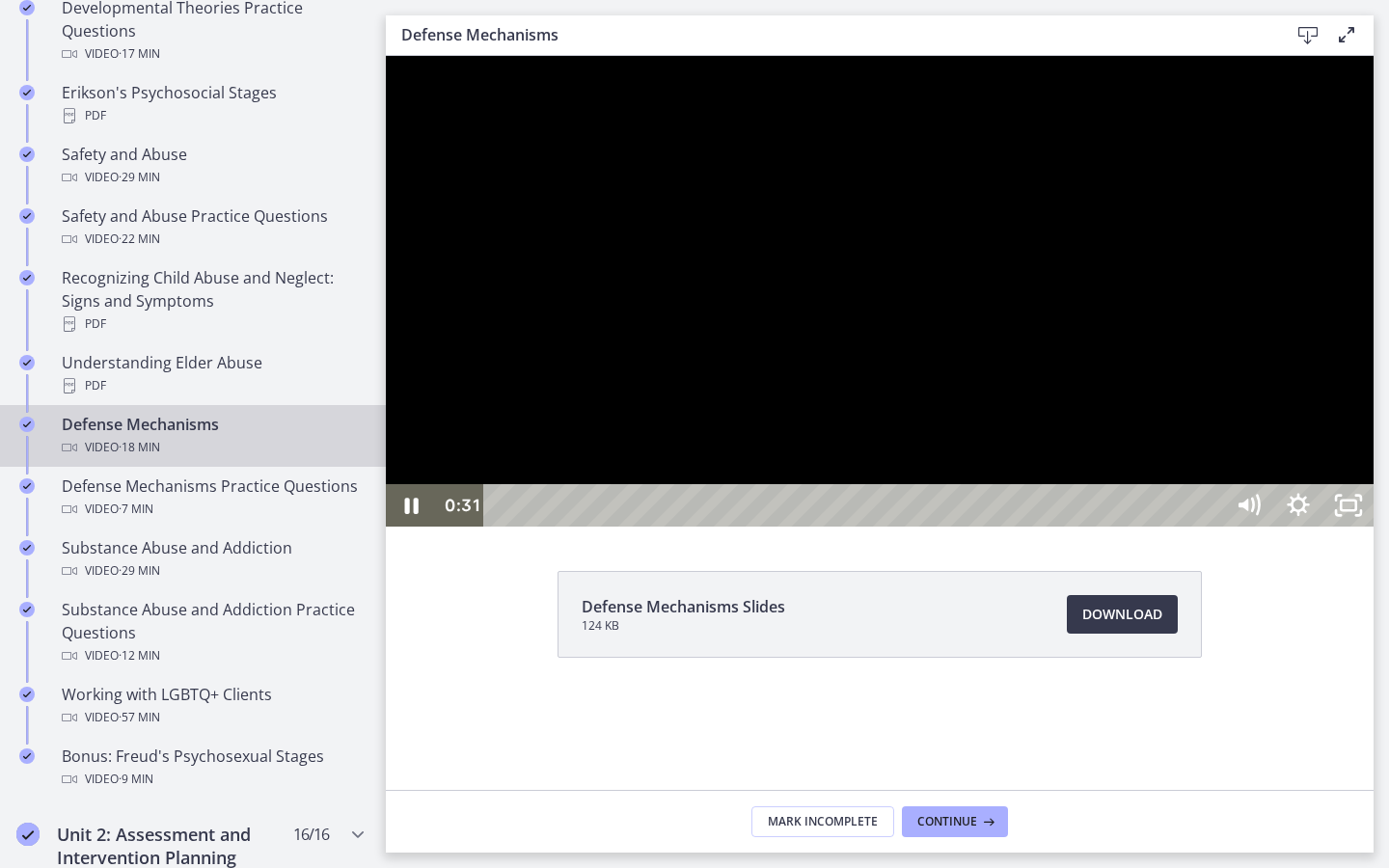 click at bounding box center (880, 291) 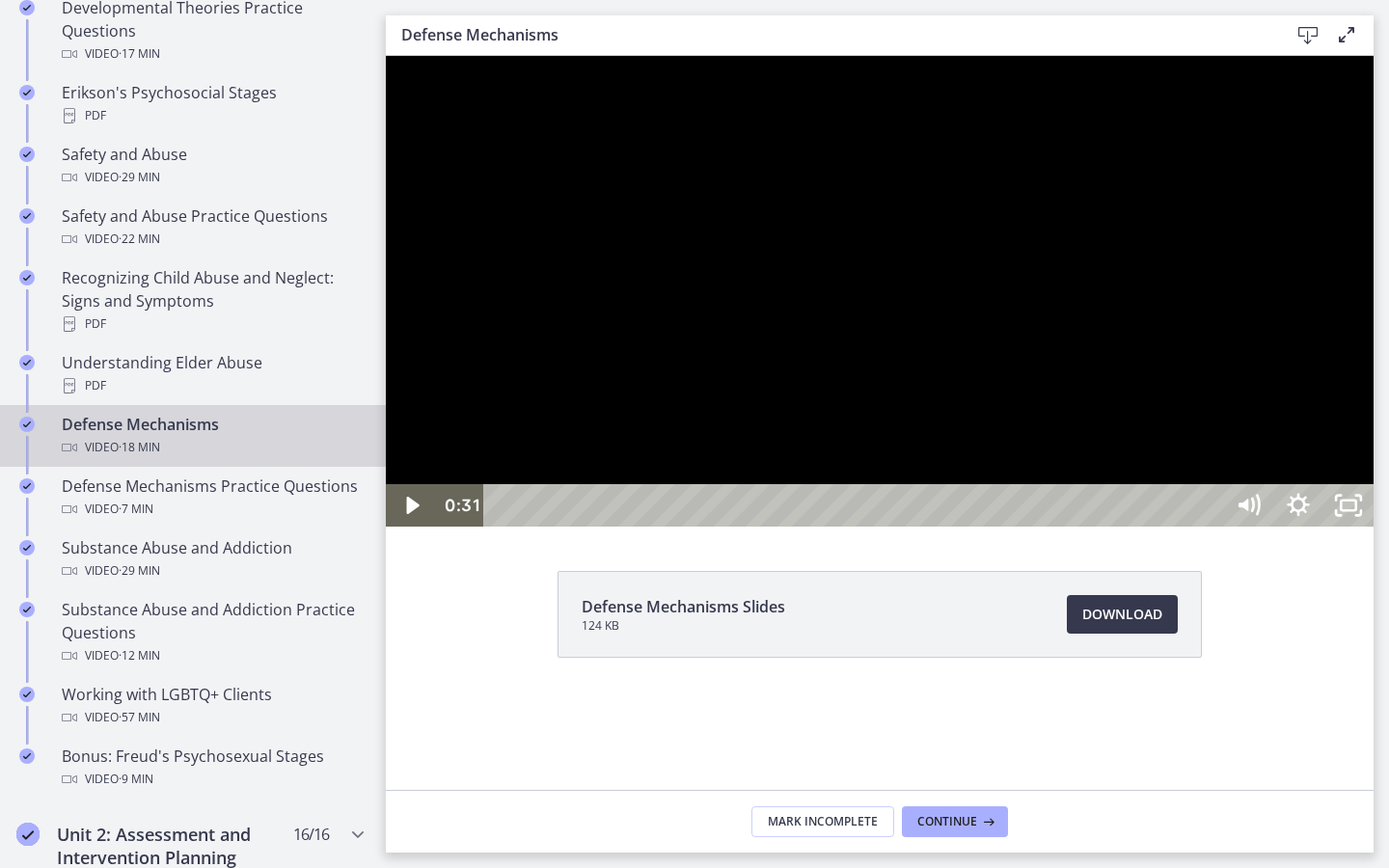 click at bounding box center (880, 291) 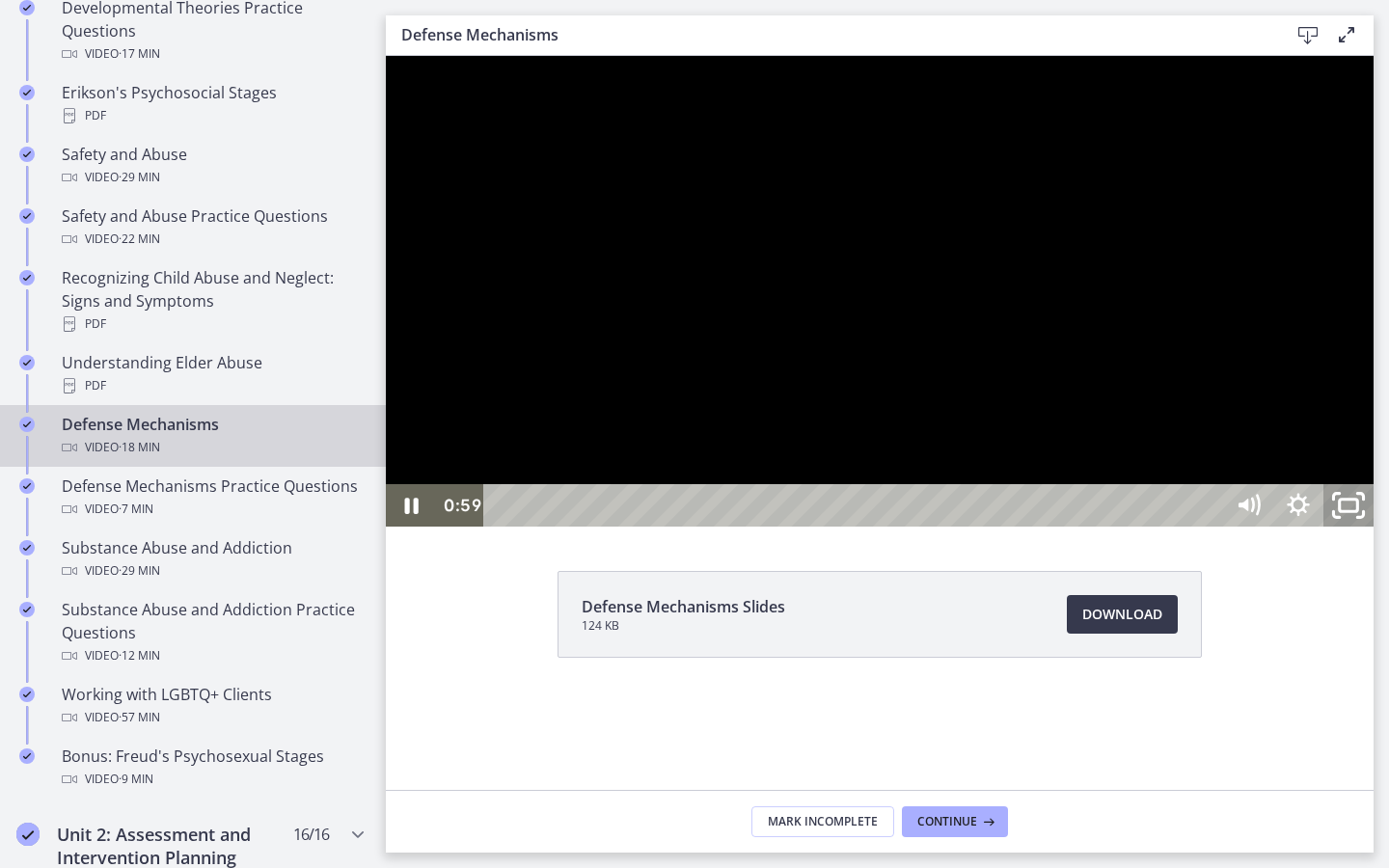 click 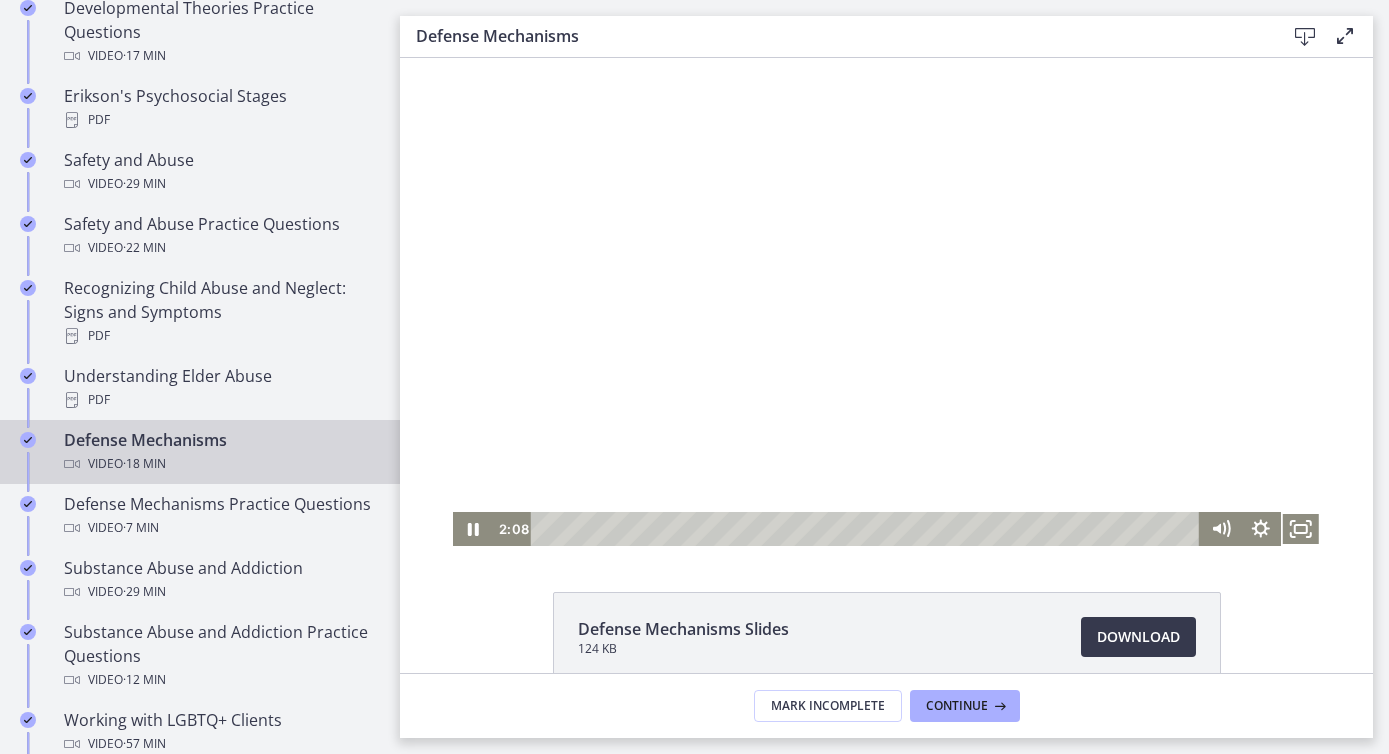 click at bounding box center [887, 302] 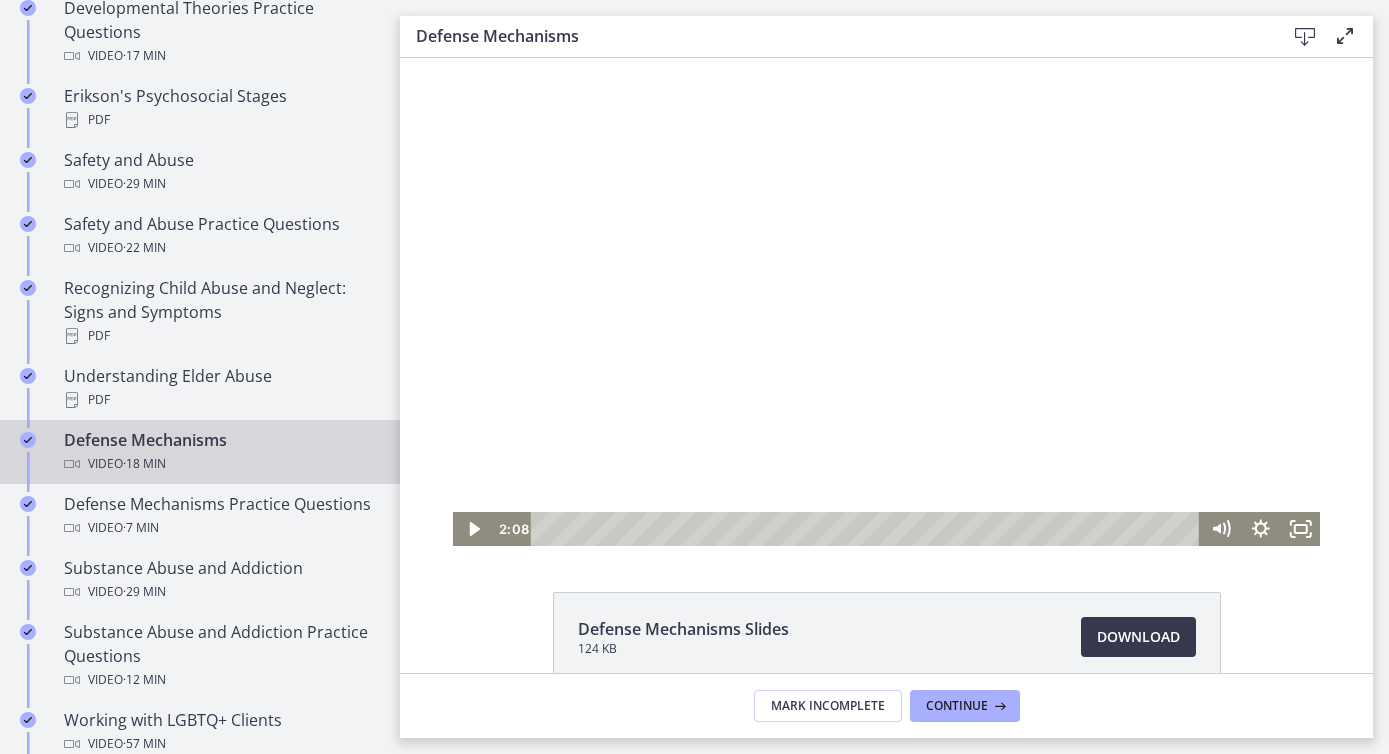 click at bounding box center (887, 302) 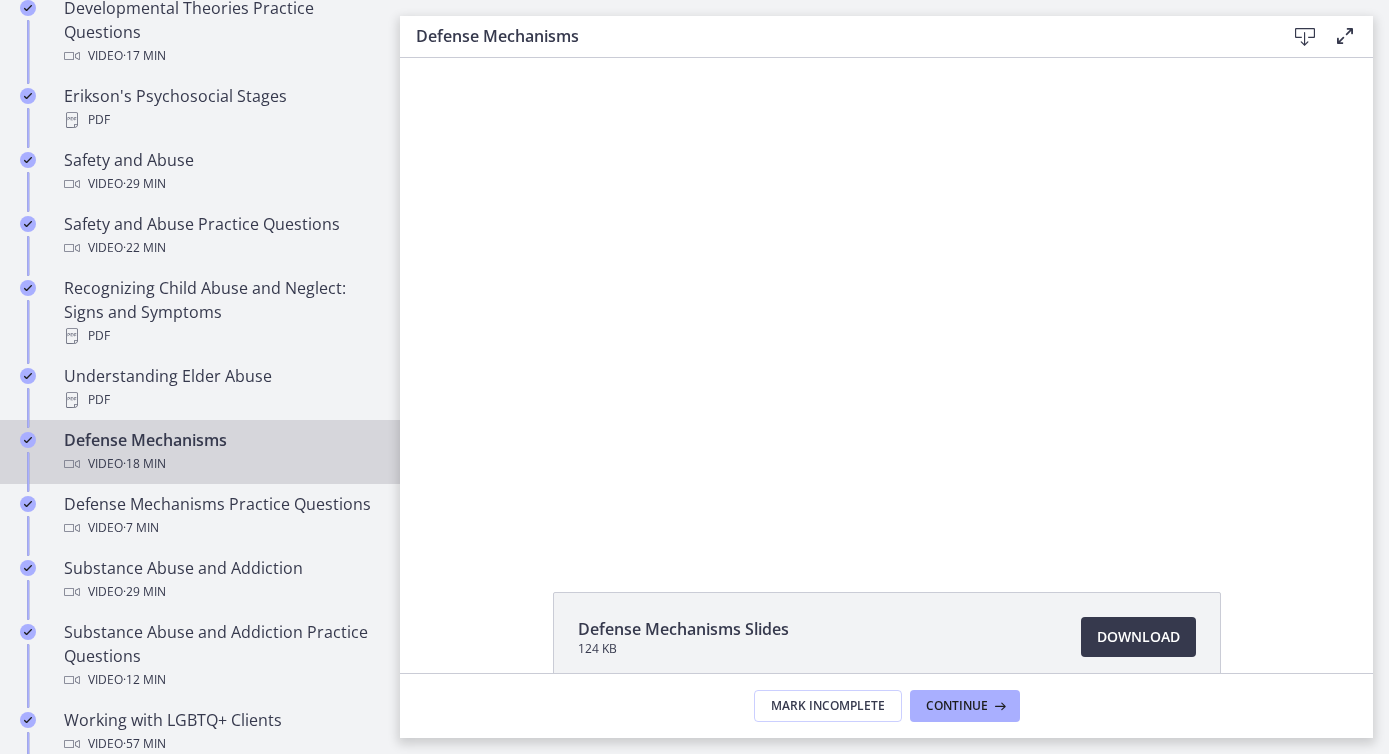 scroll, scrollTop: 0, scrollLeft: 0, axis: both 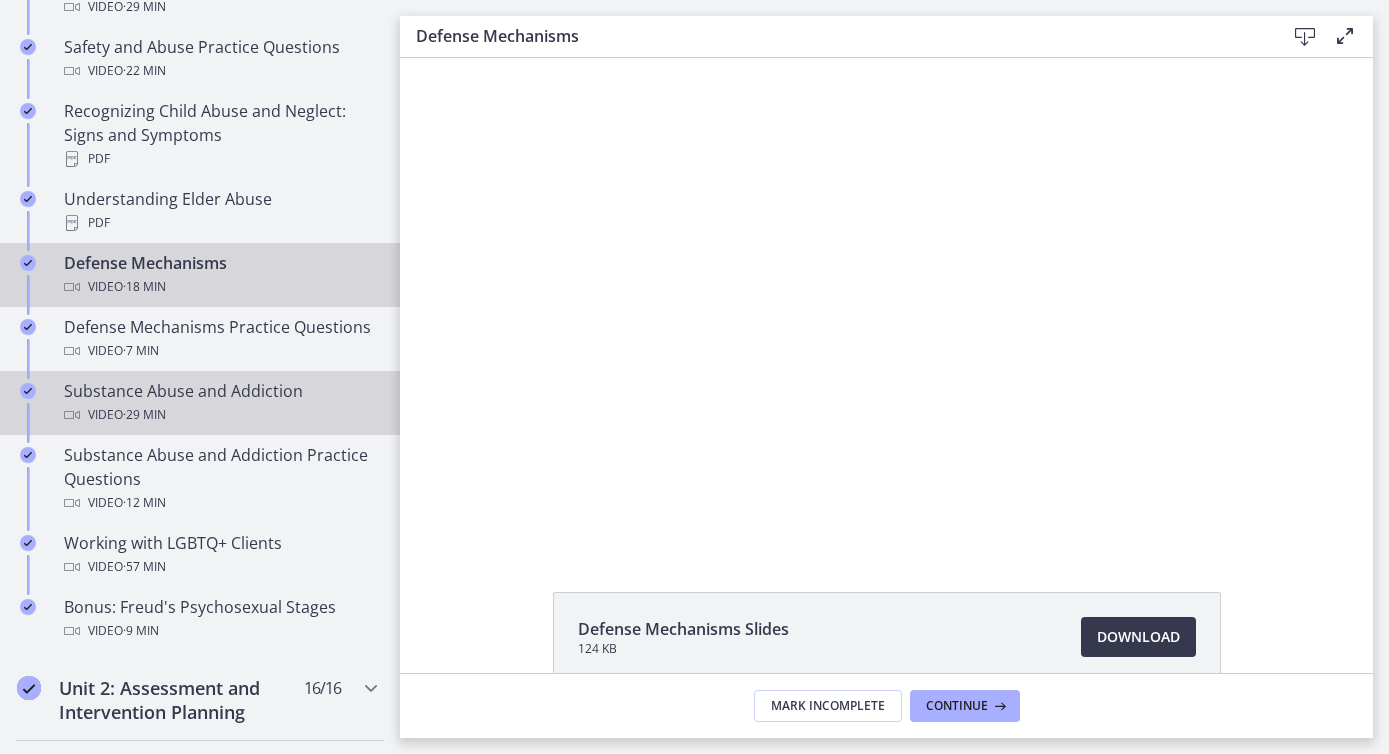 click on "Substance Abuse and Addiction
Video
·  29 min" at bounding box center [220, 403] 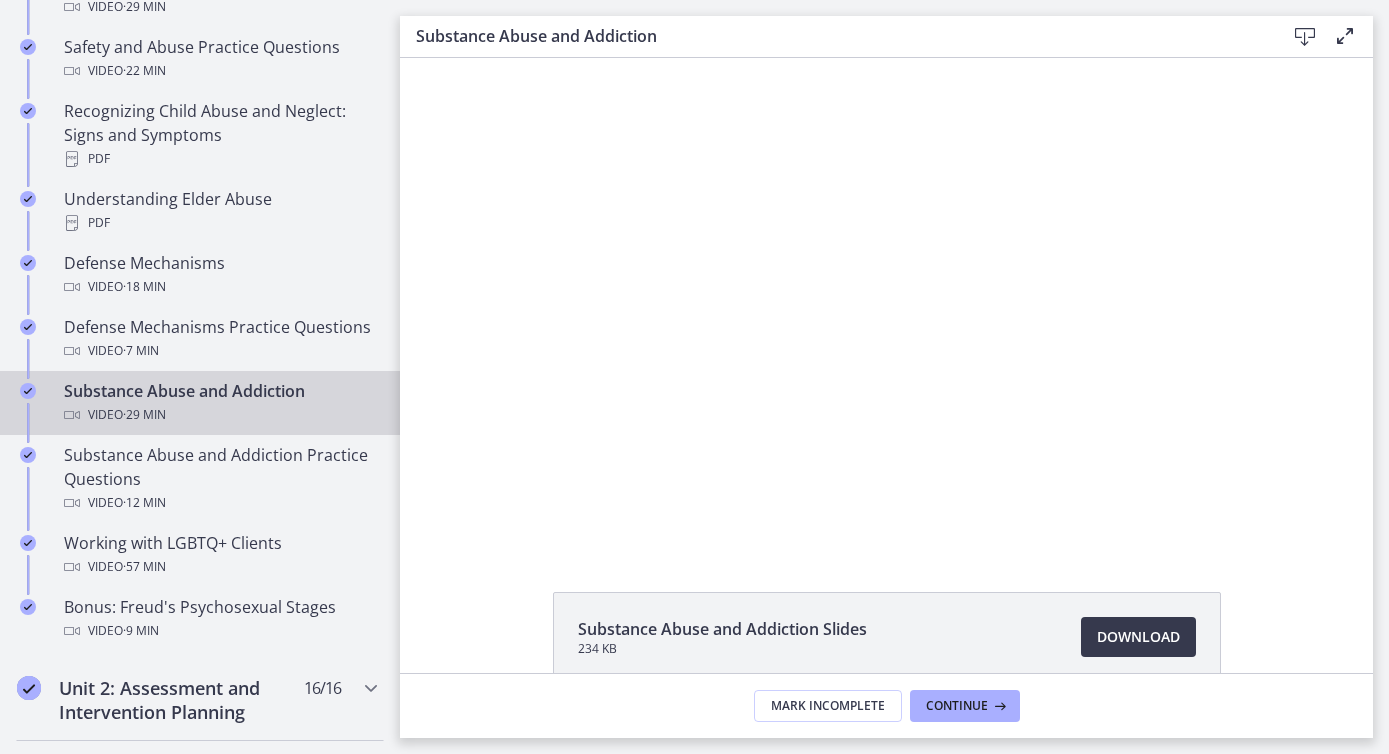 scroll, scrollTop: 0, scrollLeft: 0, axis: both 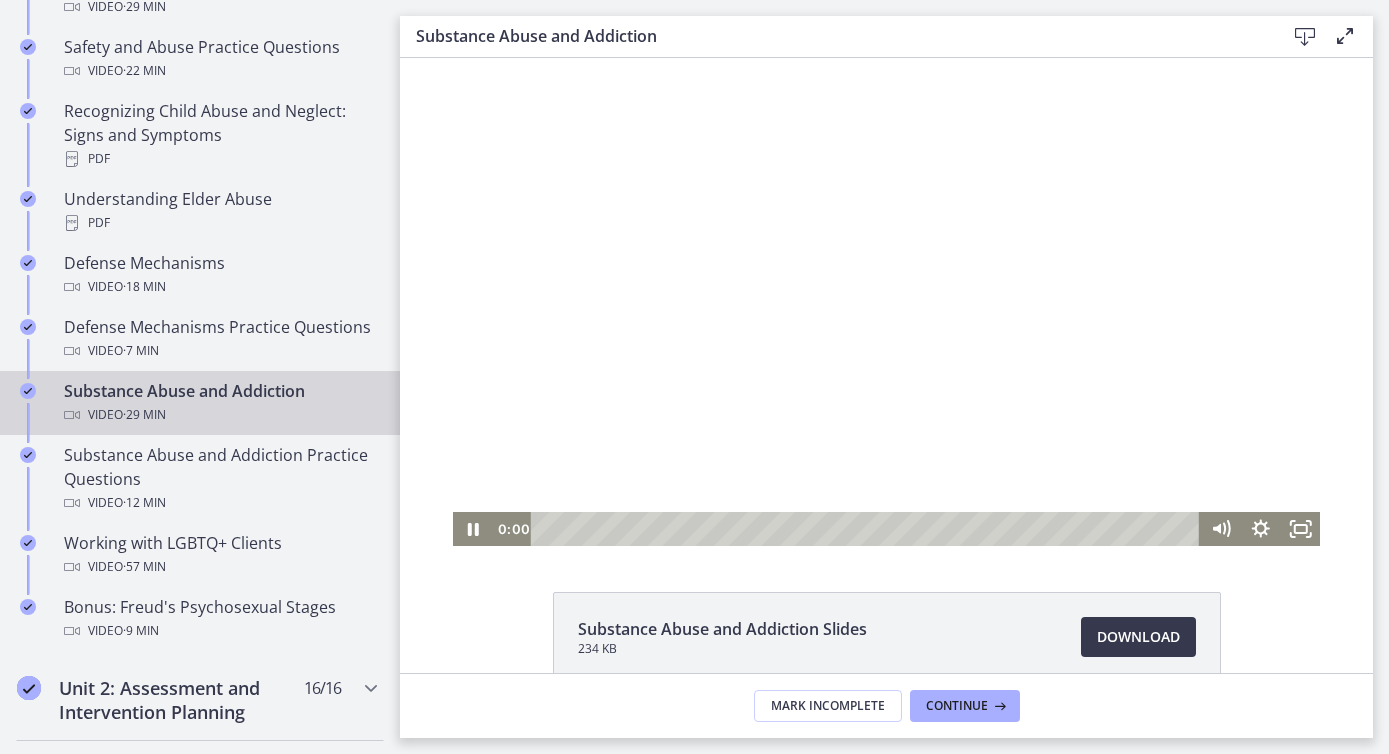 click at bounding box center [887, 302] 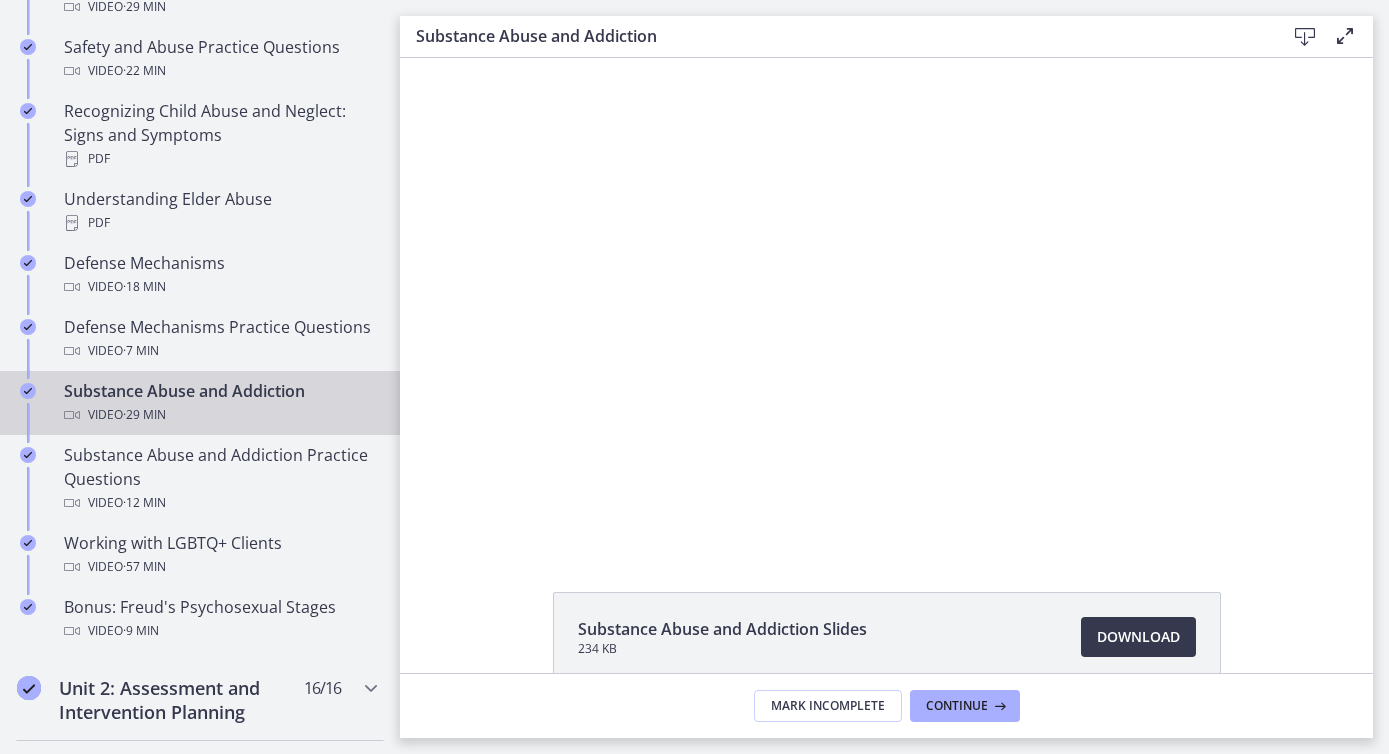 click at bounding box center [887, 302] 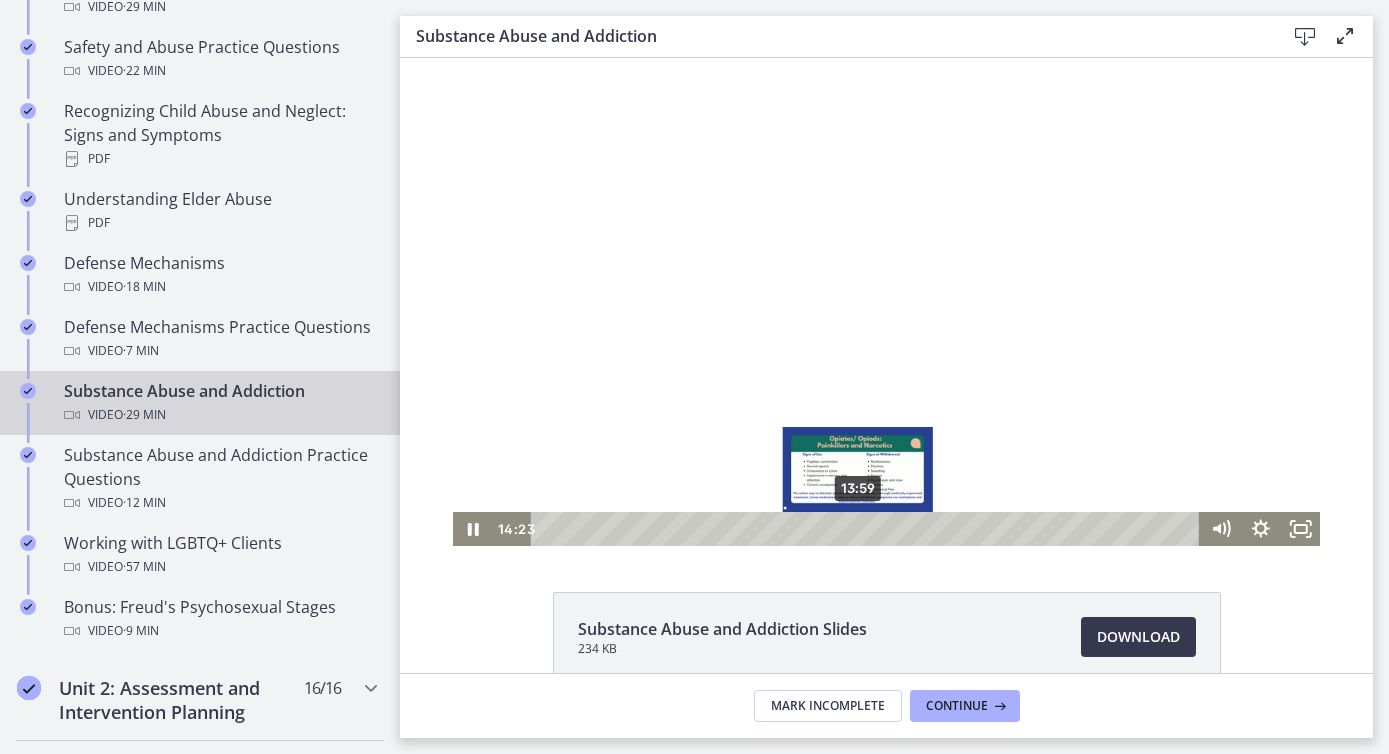 click on "13:59" at bounding box center [868, 529] 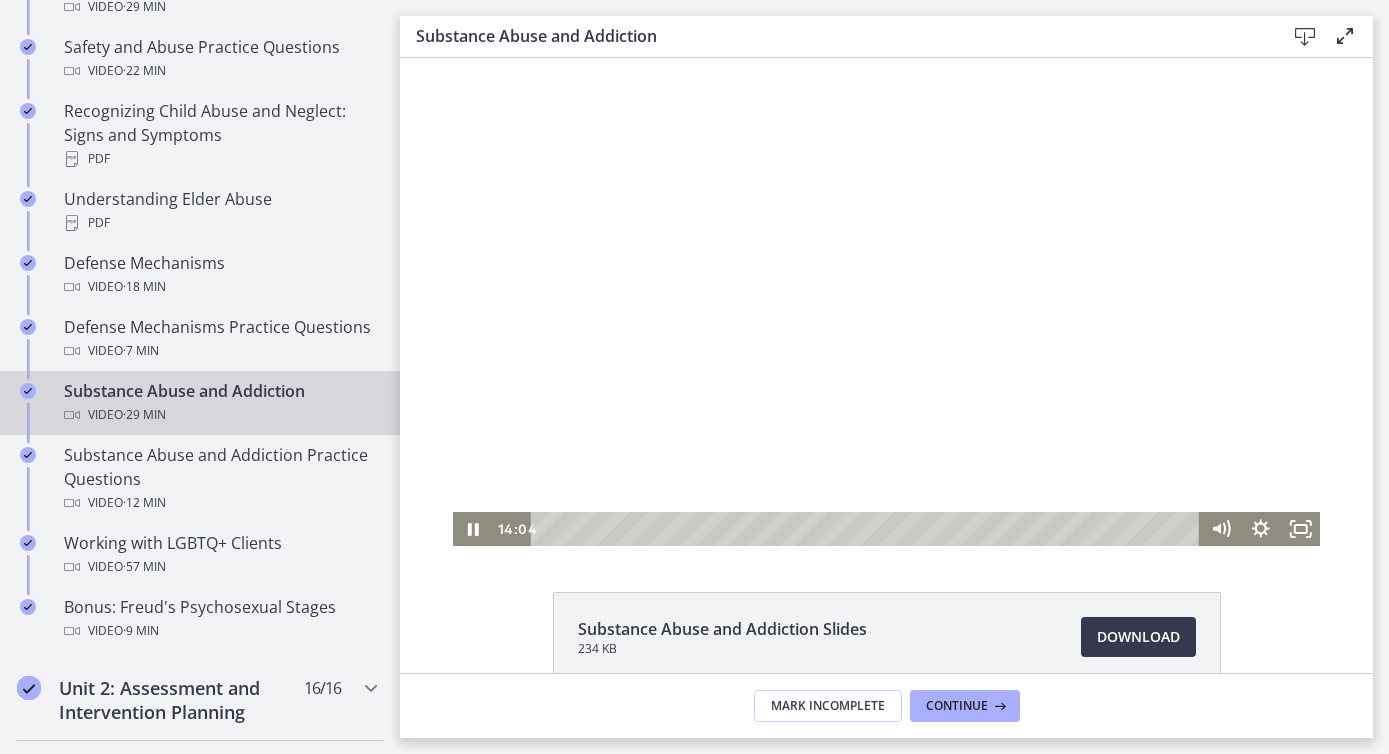 click at bounding box center [887, 302] 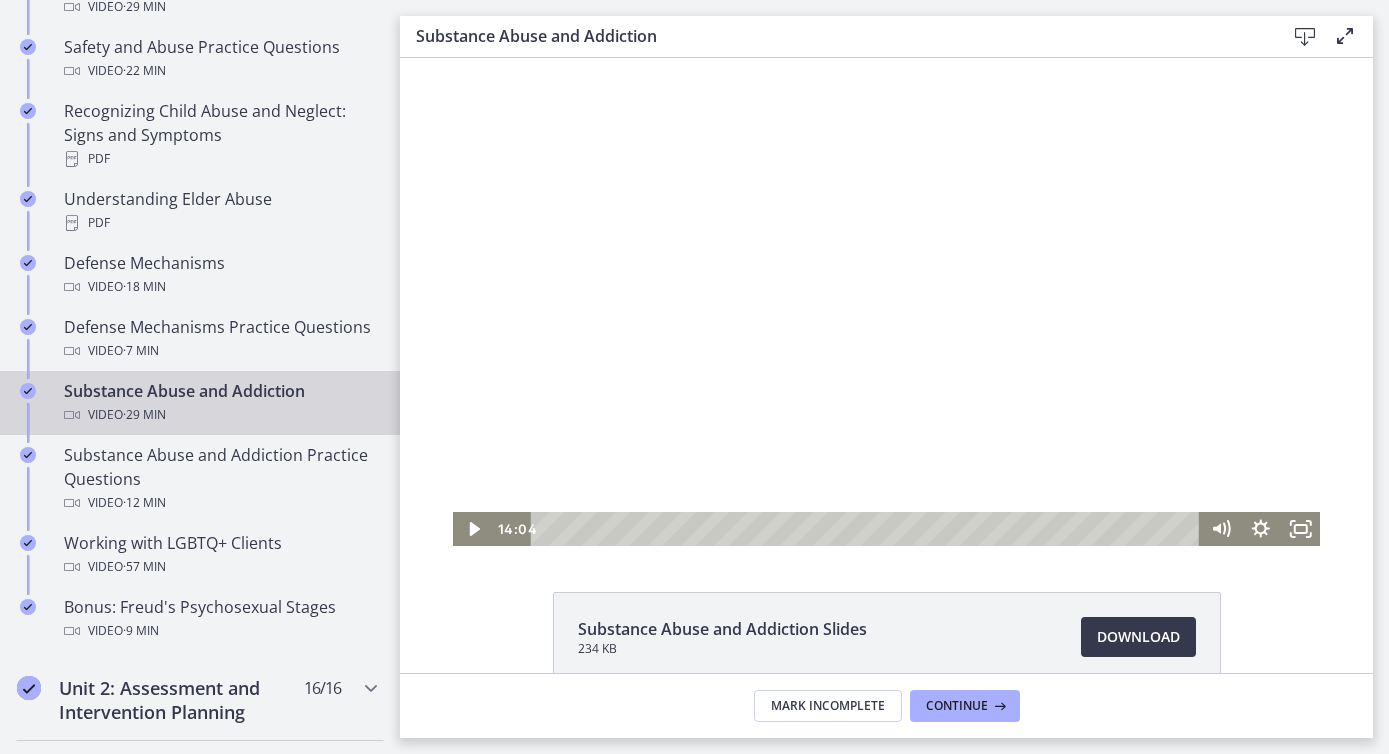 click at bounding box center (887, 302) 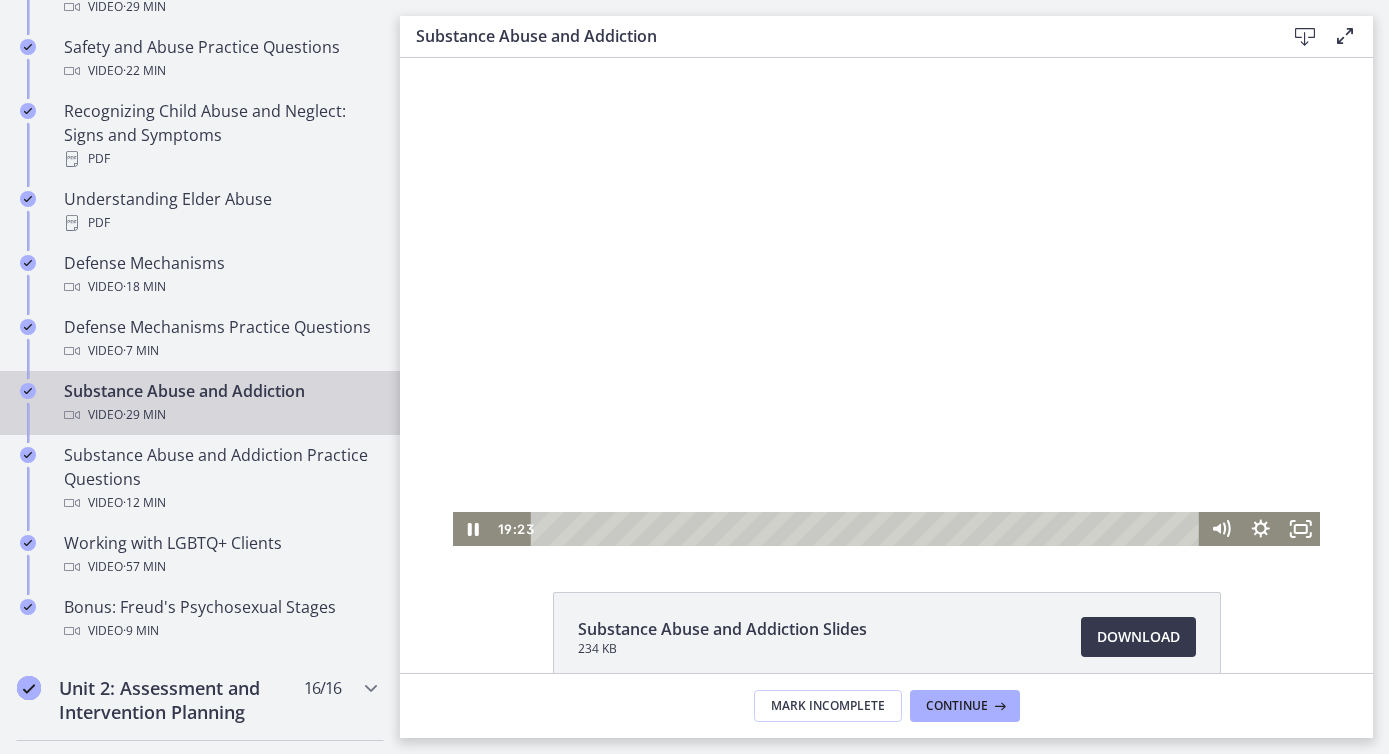 click at bounding box center [887, 302] 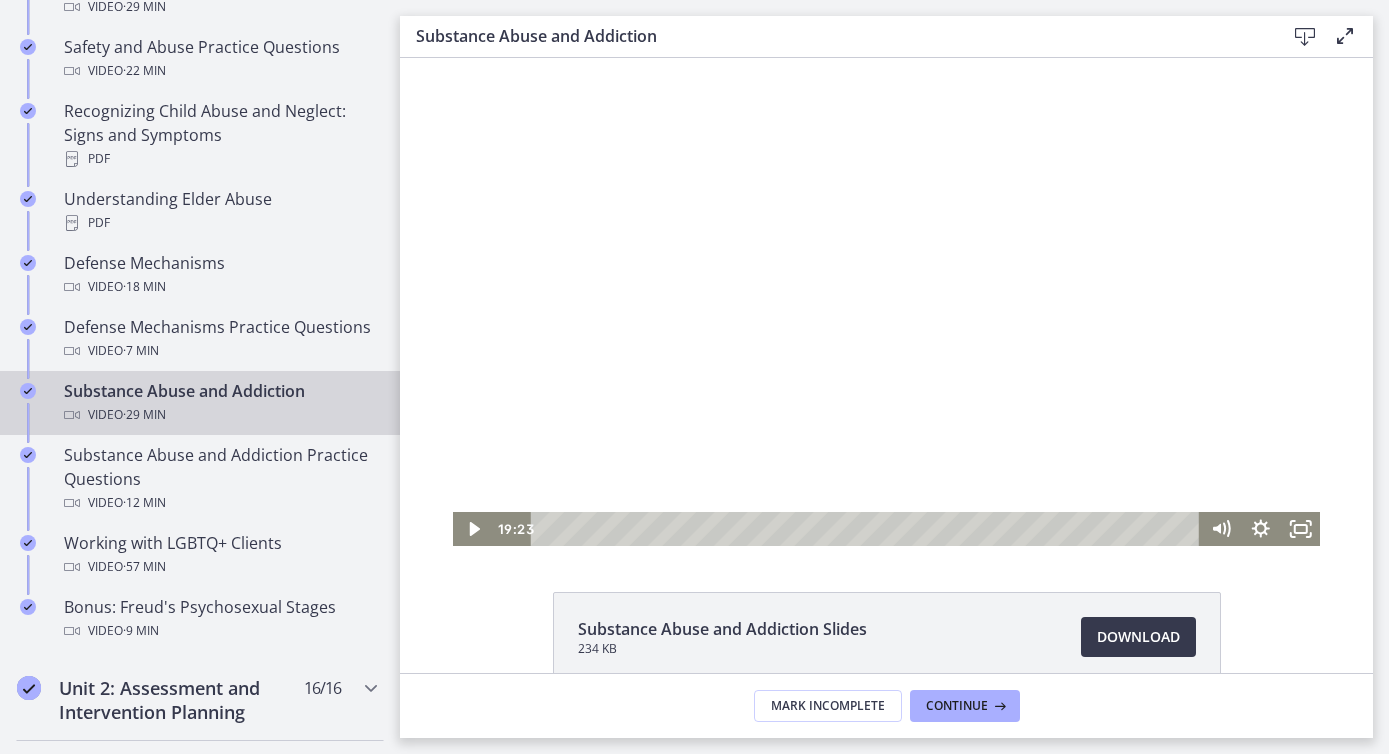 click at bounding box center [887, 302] 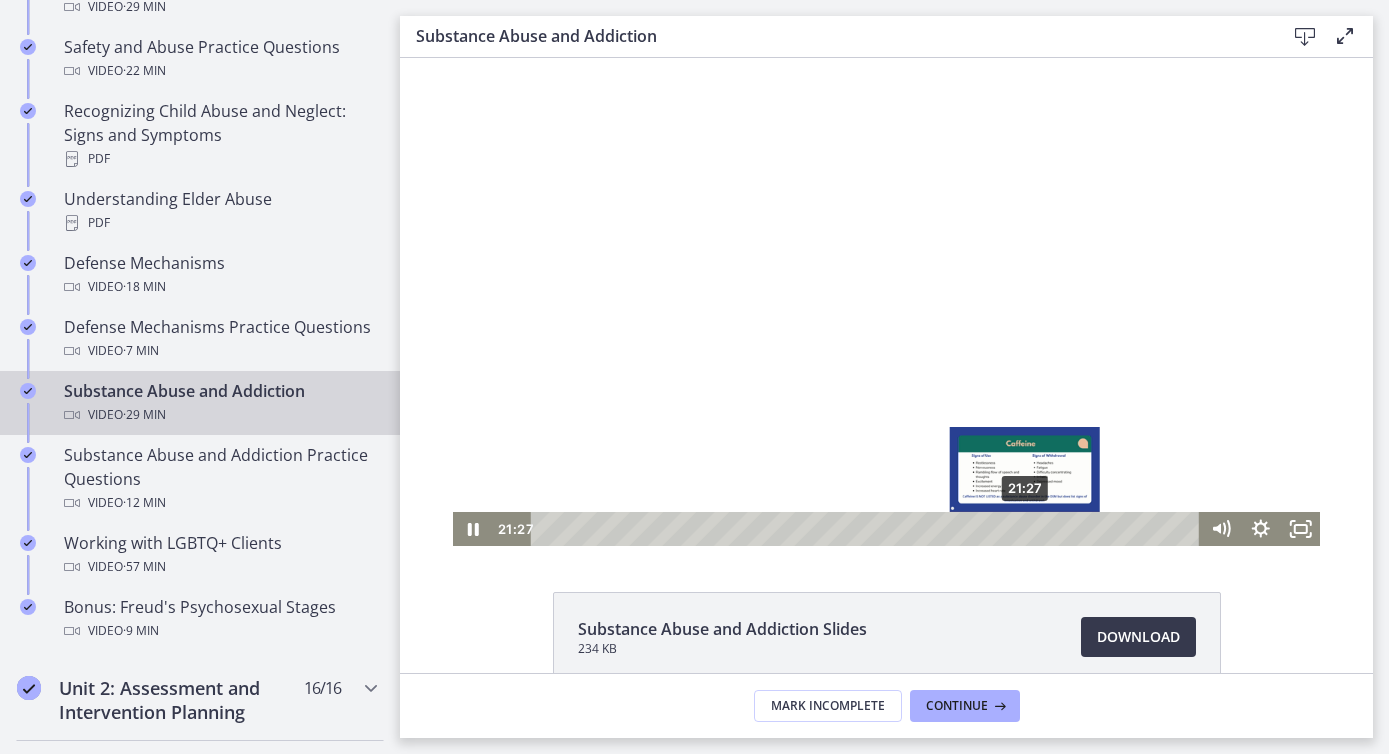 click on "21:27" at bounding box center (868, 529) 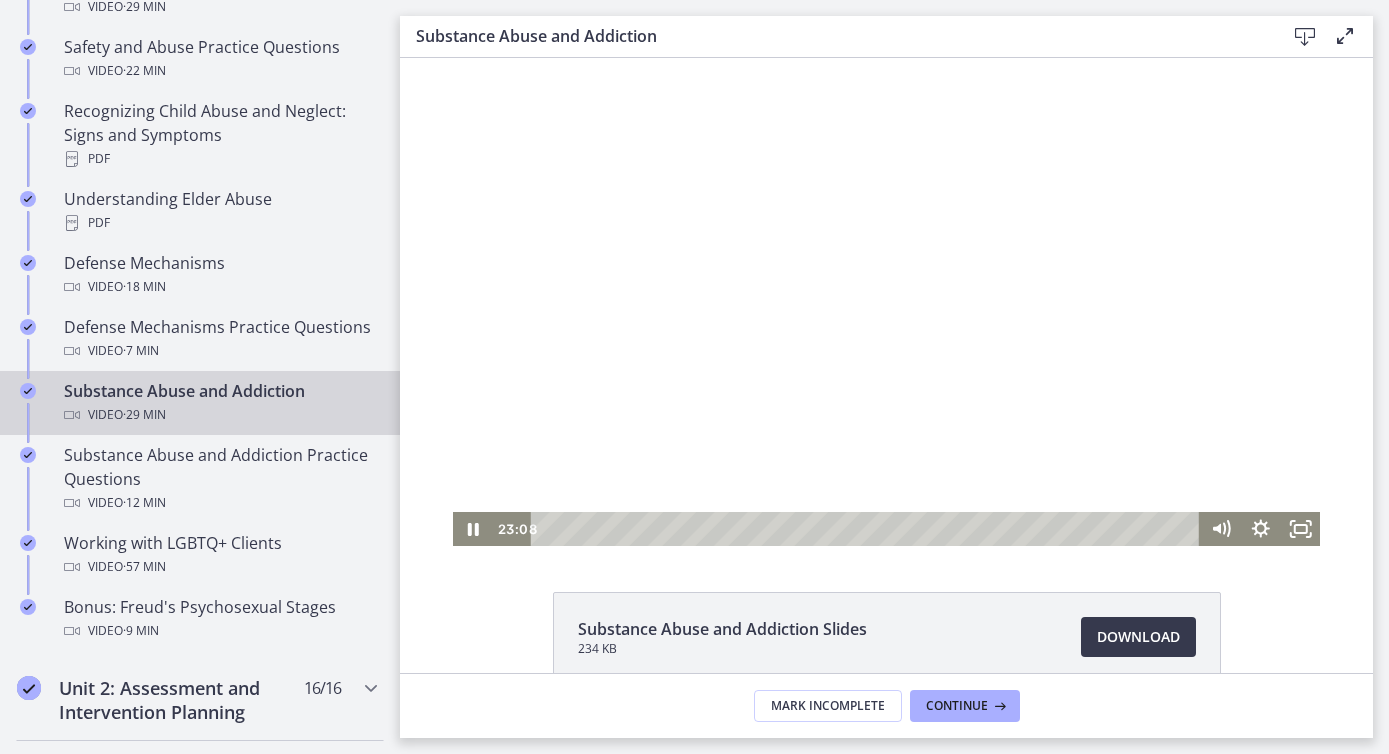 click at bounding box center (887, 302) 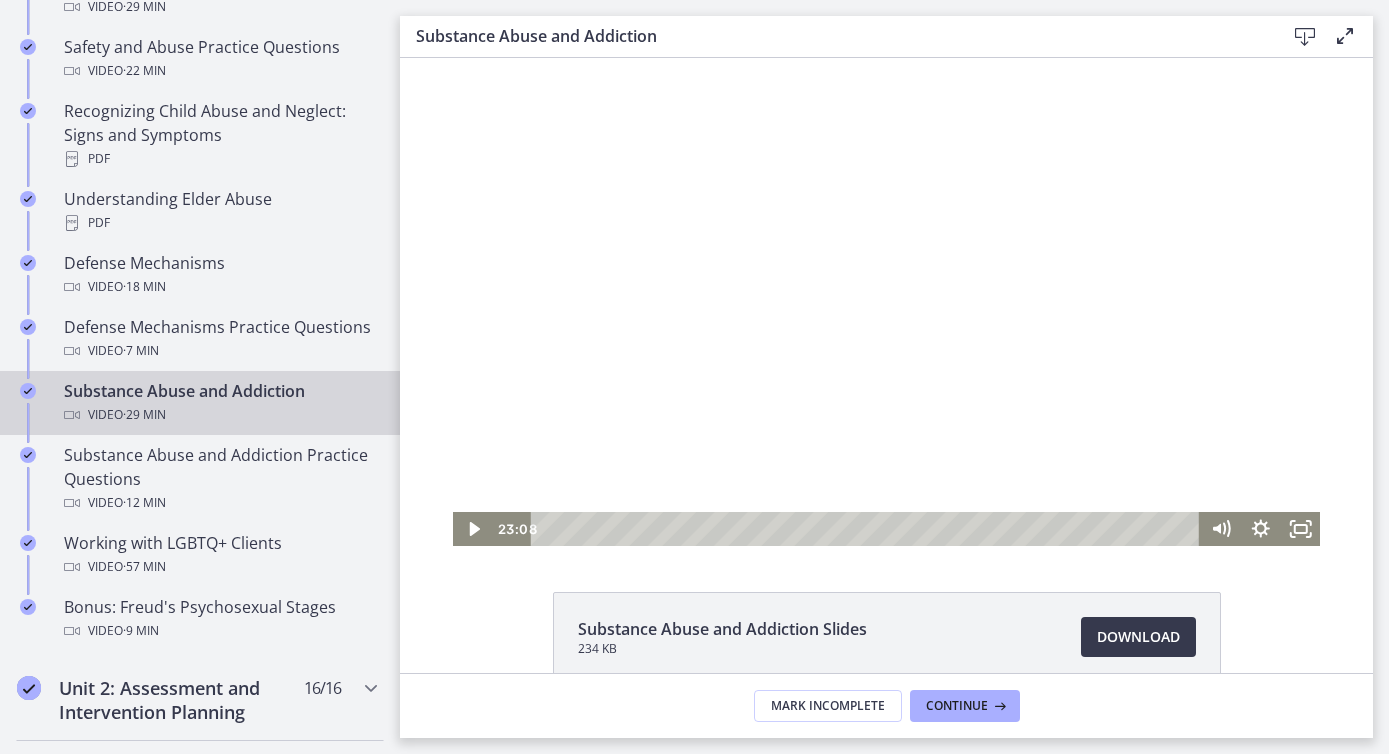 click at bounding box center [887, 302] 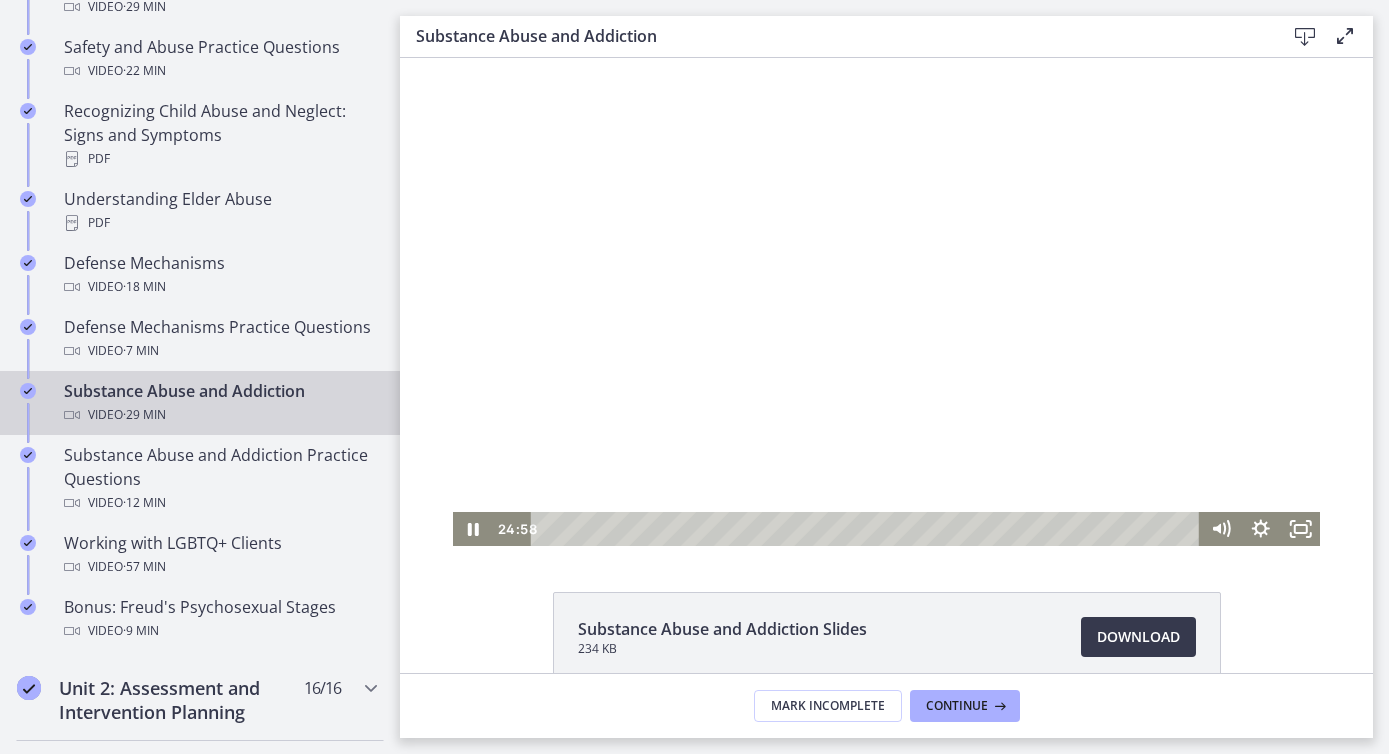 click at bounding box center (887, 302) 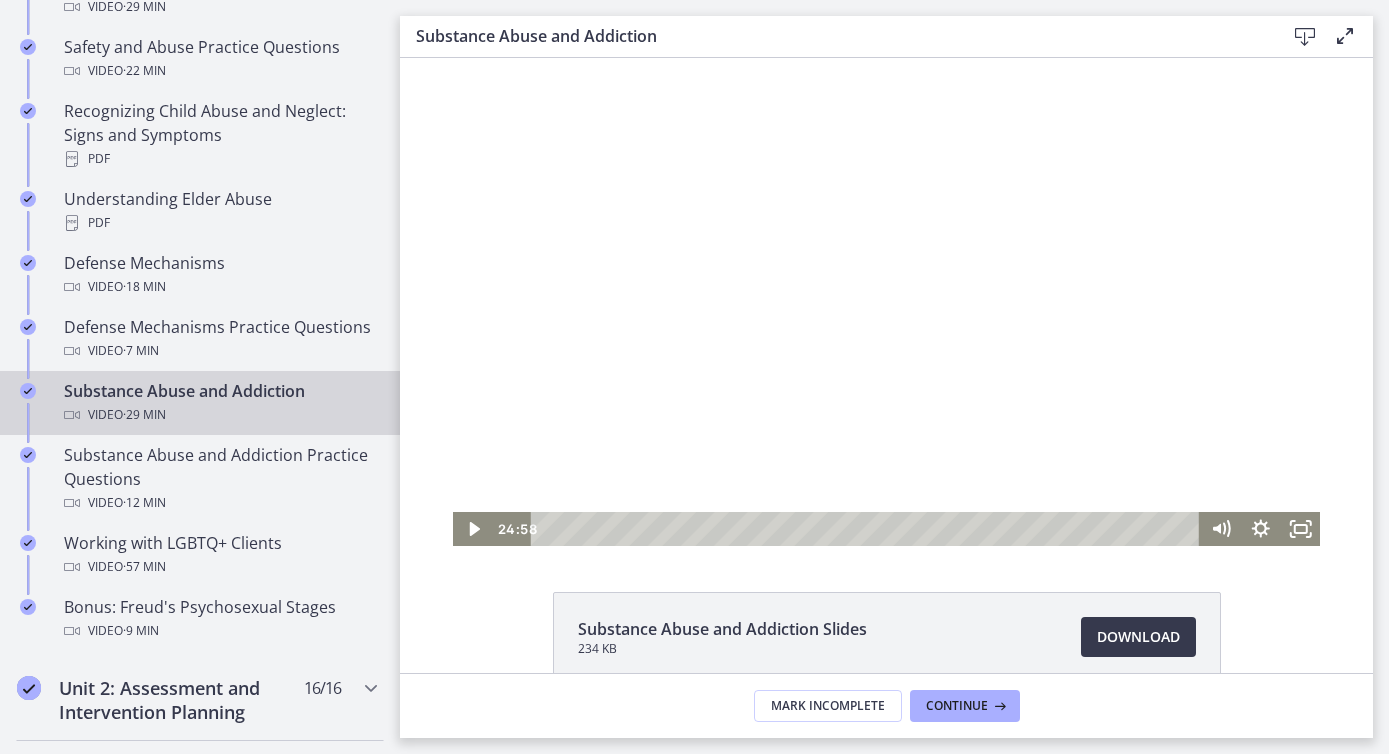 click at bounding box center (887, 302) 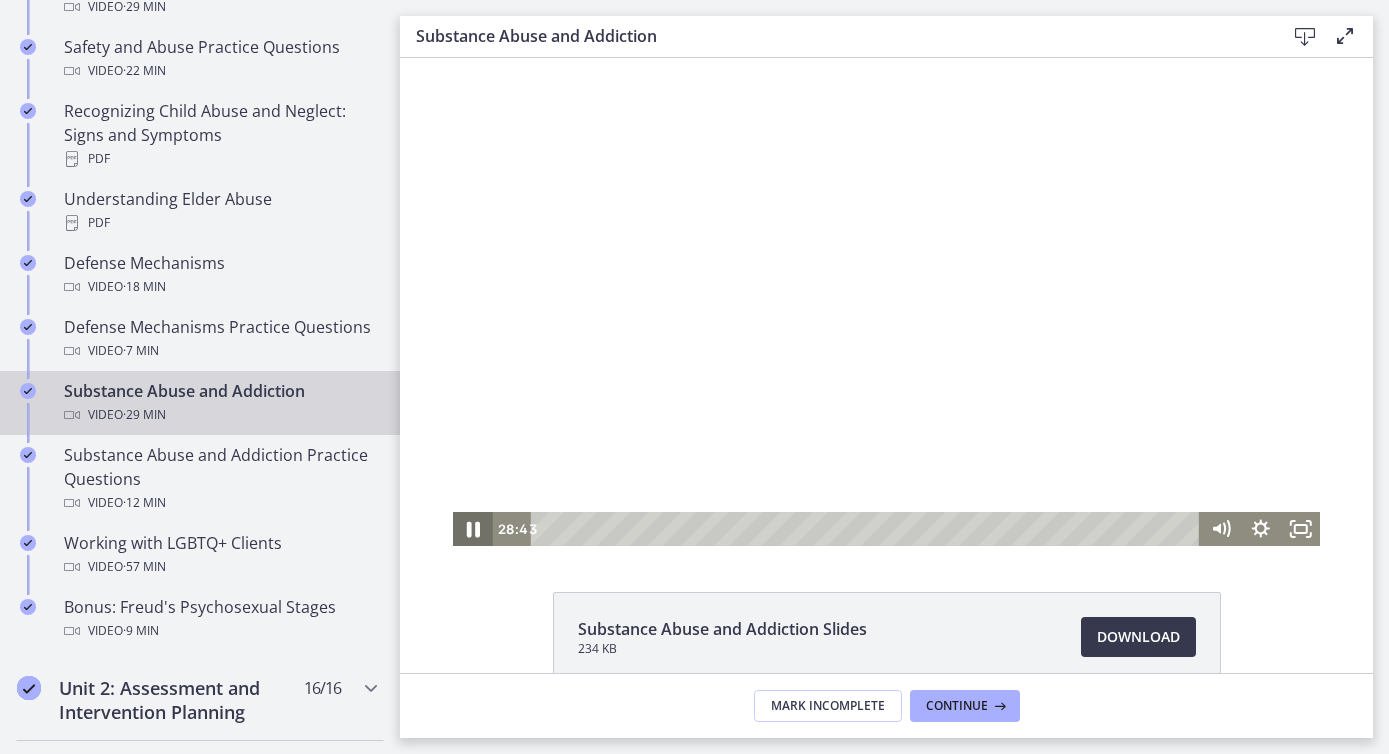 click 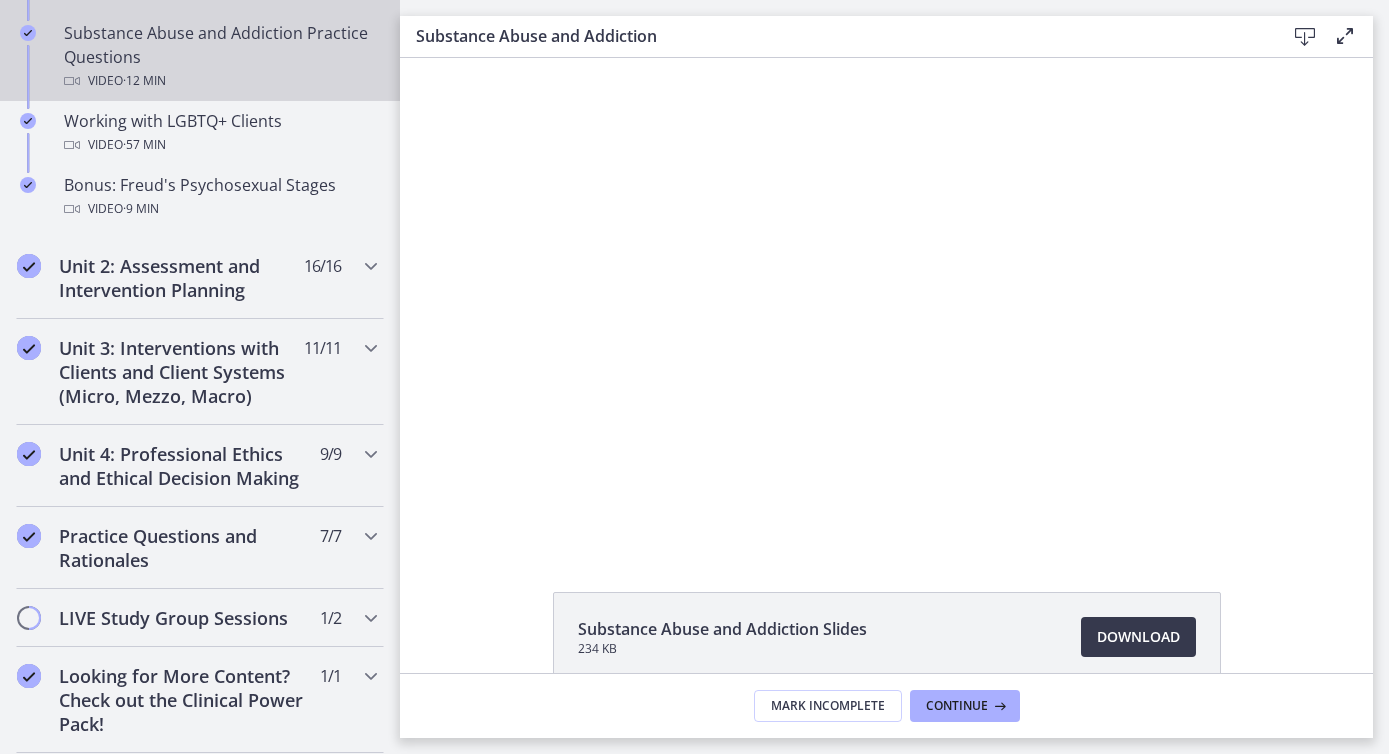 scroll, scrollTop: 1408, scrollLeft: 0, axis: vertical 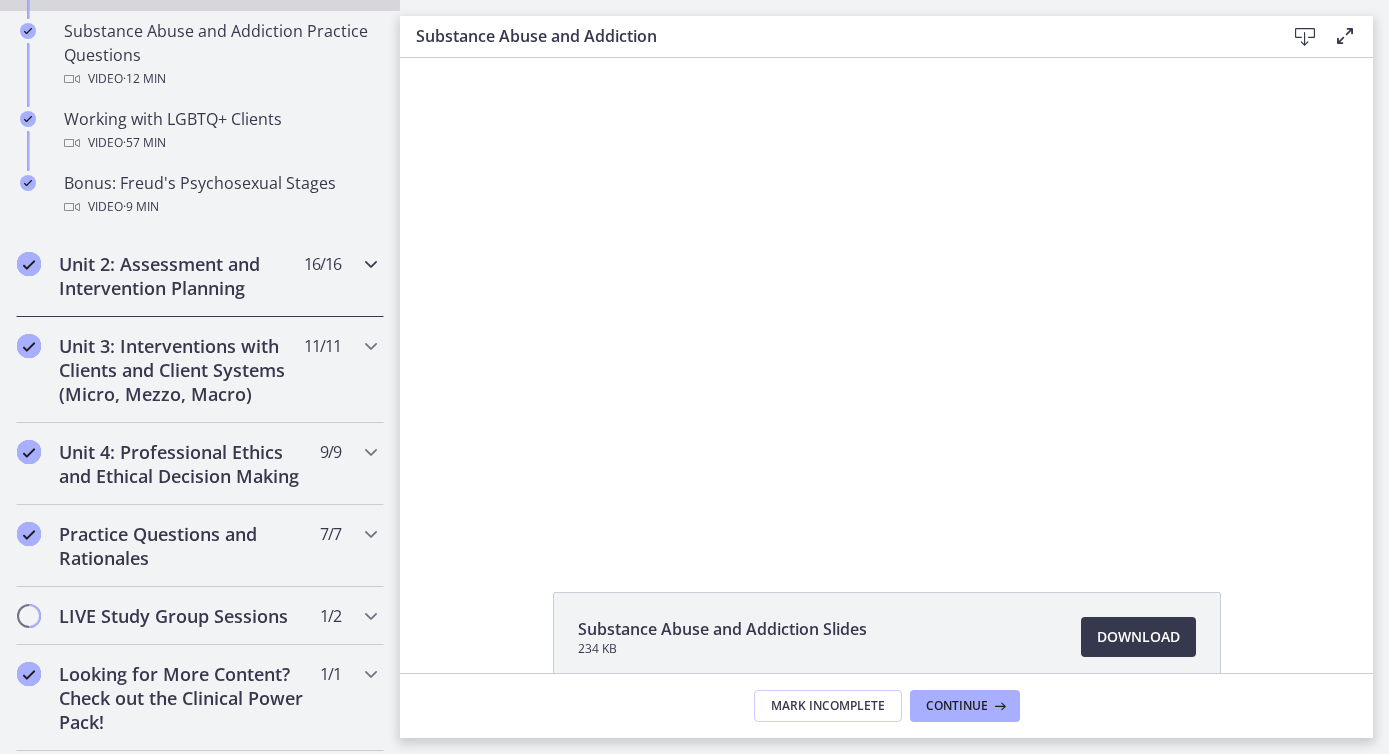 click at bounding box center (371, 264) 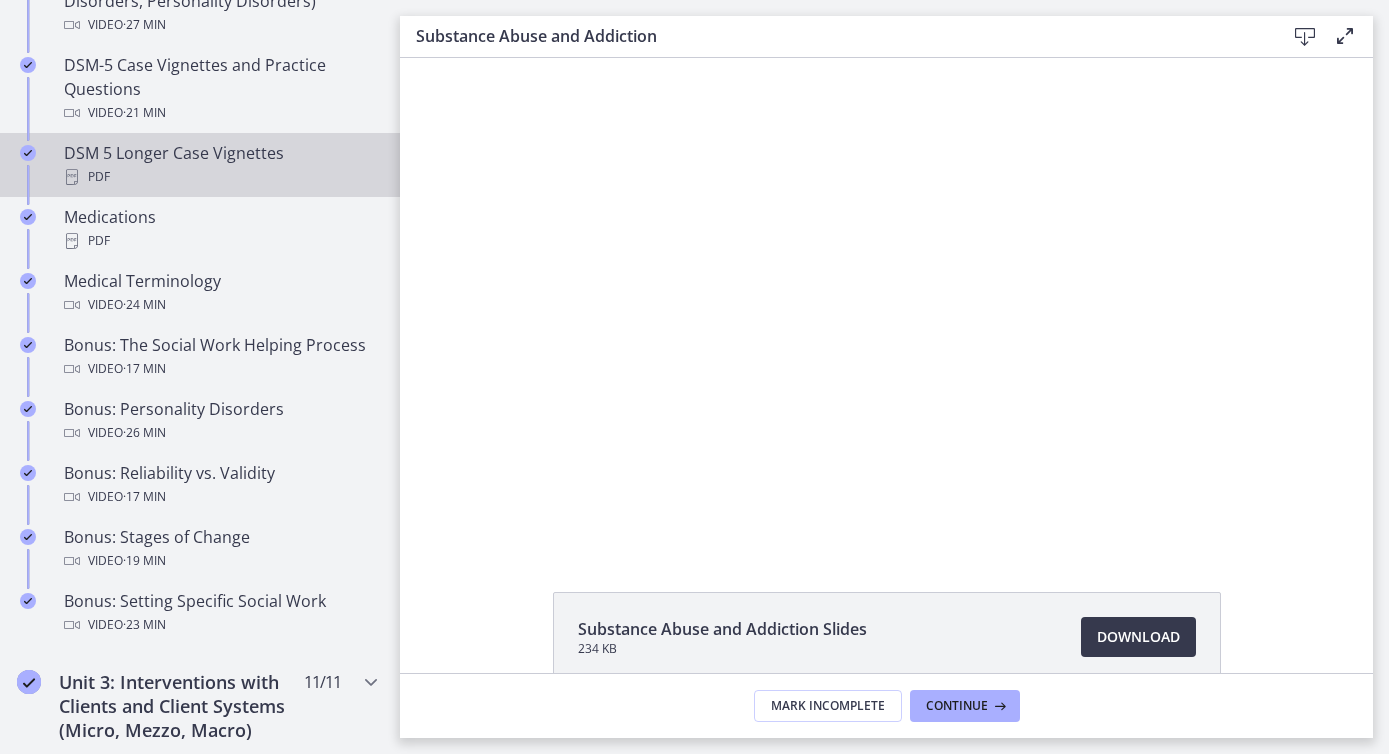 click on "PDF" at bounding box center (220, 177) 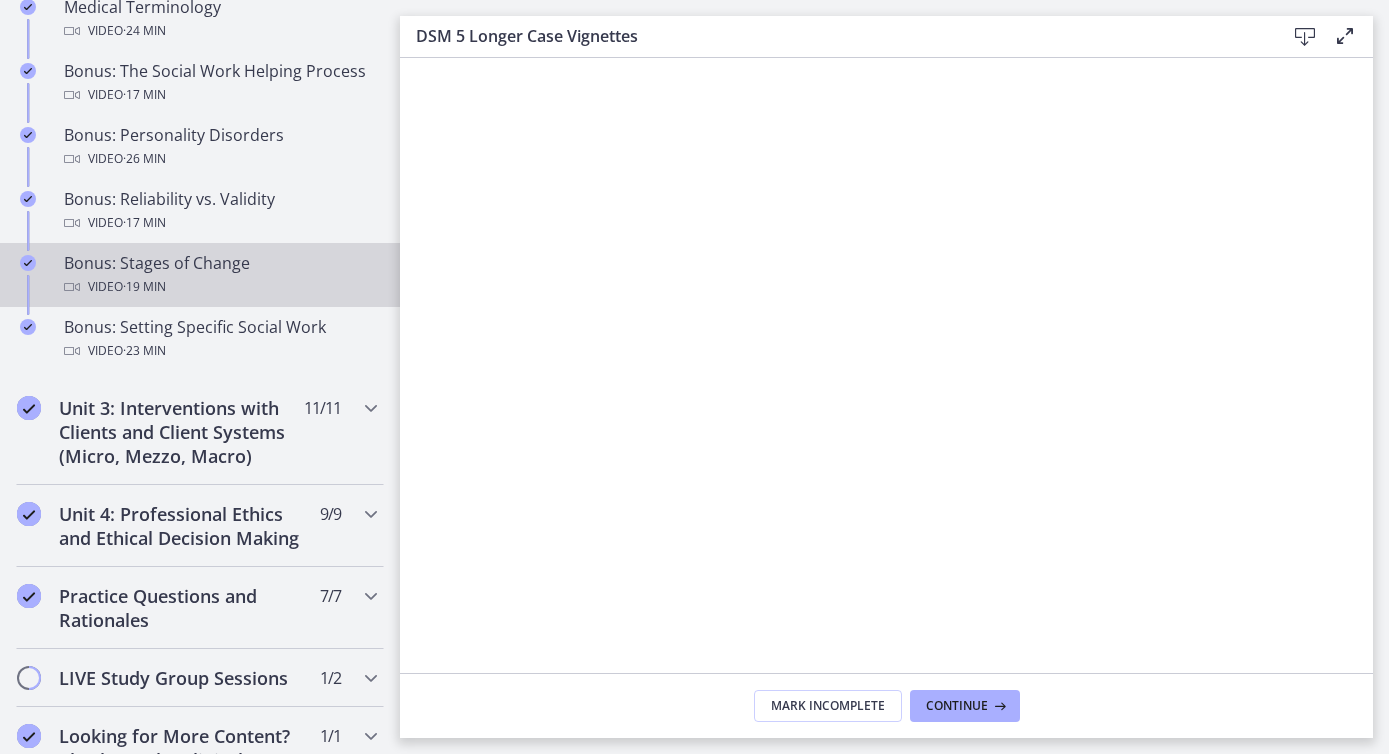 scroll, scrollTop: 1685, scrollLeft: 0, axis: vertical 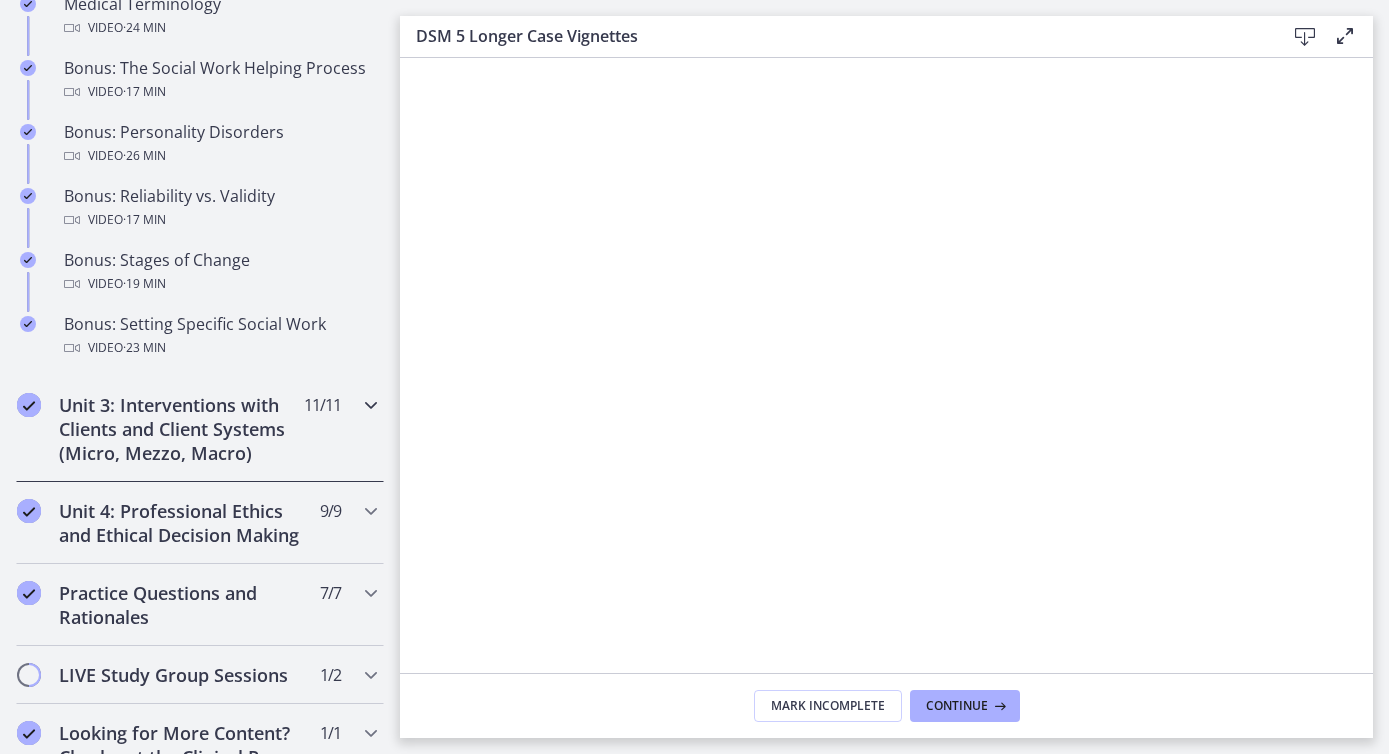 click at bounding box center [371, 405] 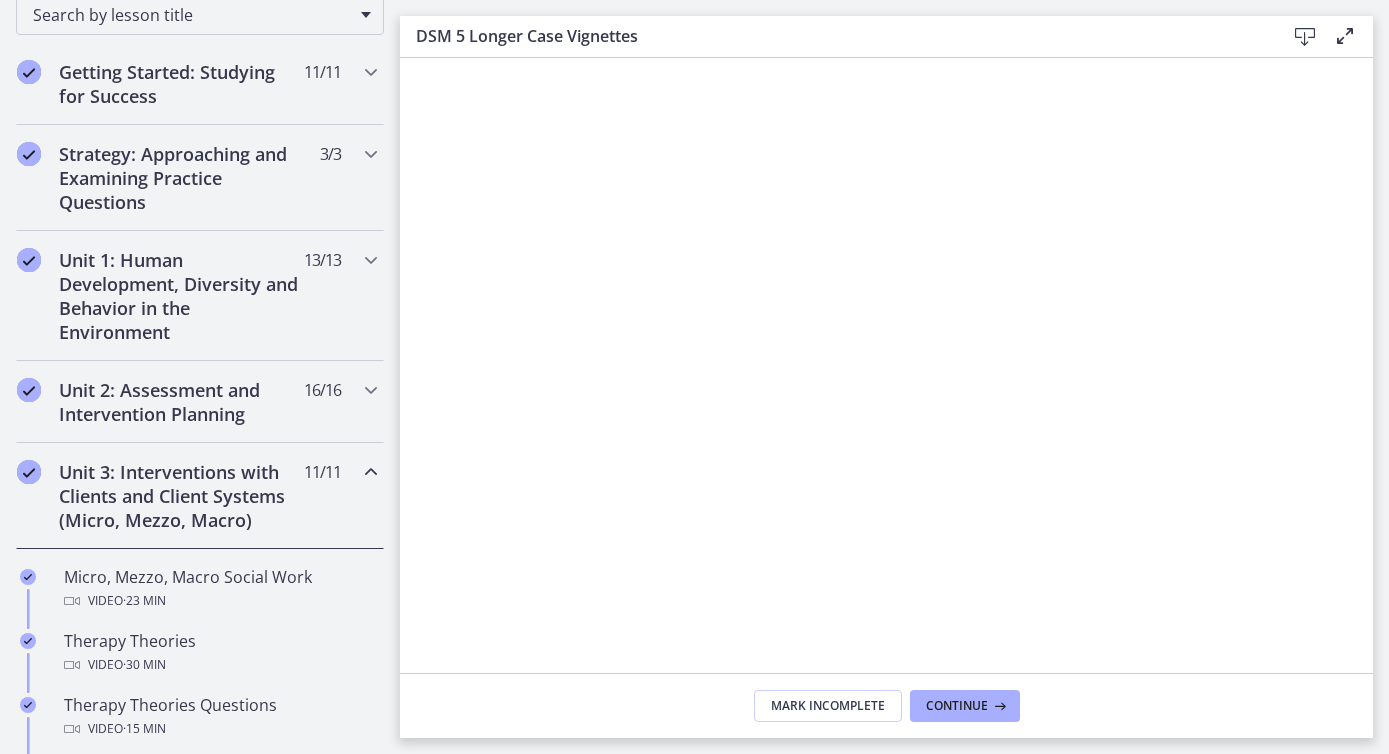 scroll, scrollTop: 302, scrollLeft: 0, axis: vertical 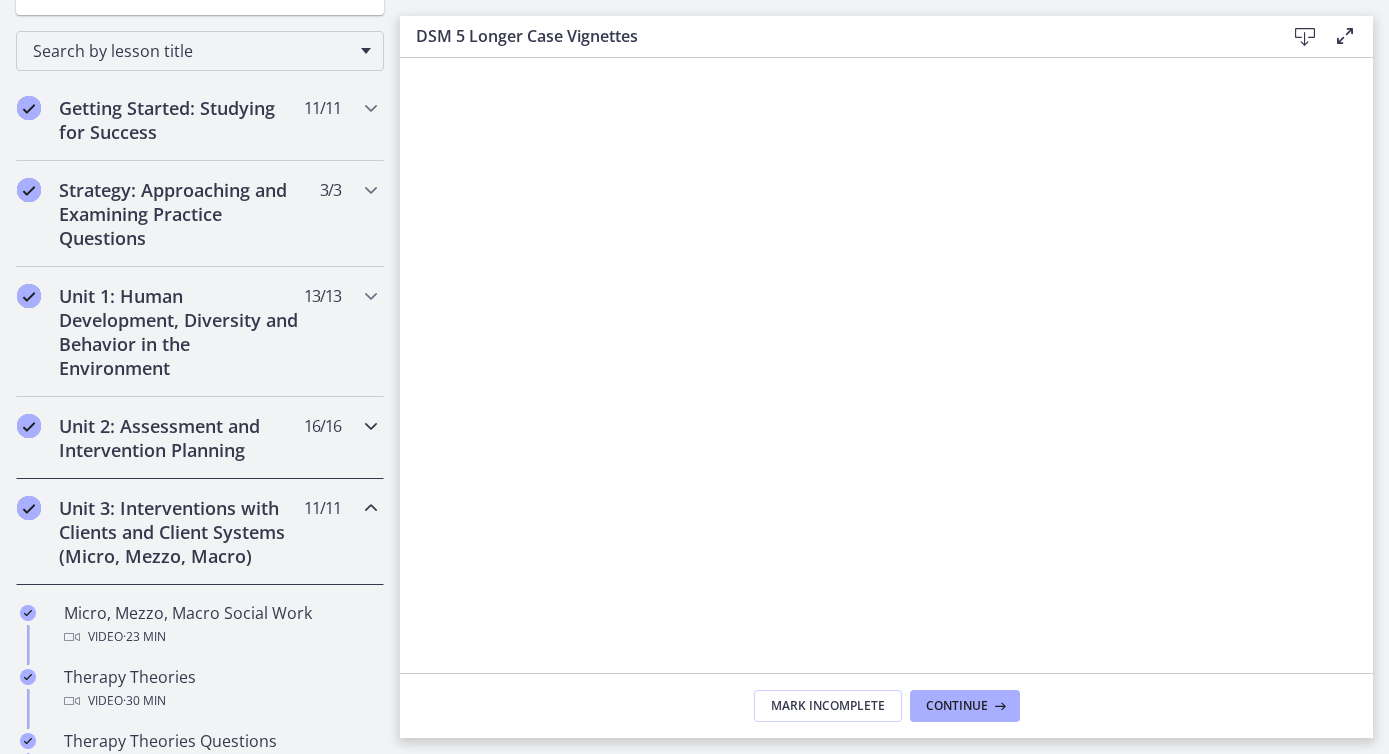 click at bounding box center [371, 426] 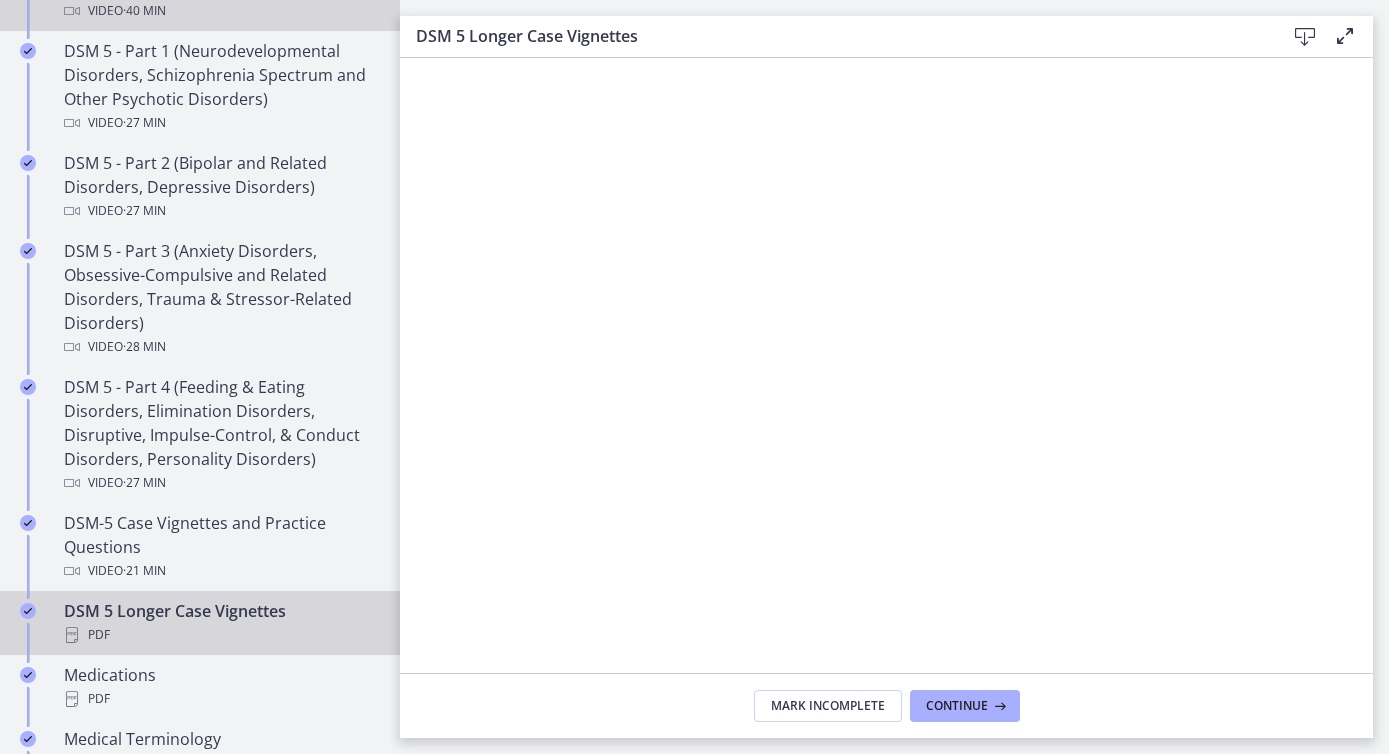 scroll, scrollTop: 954, scrollLeft: 0, axis: vertical 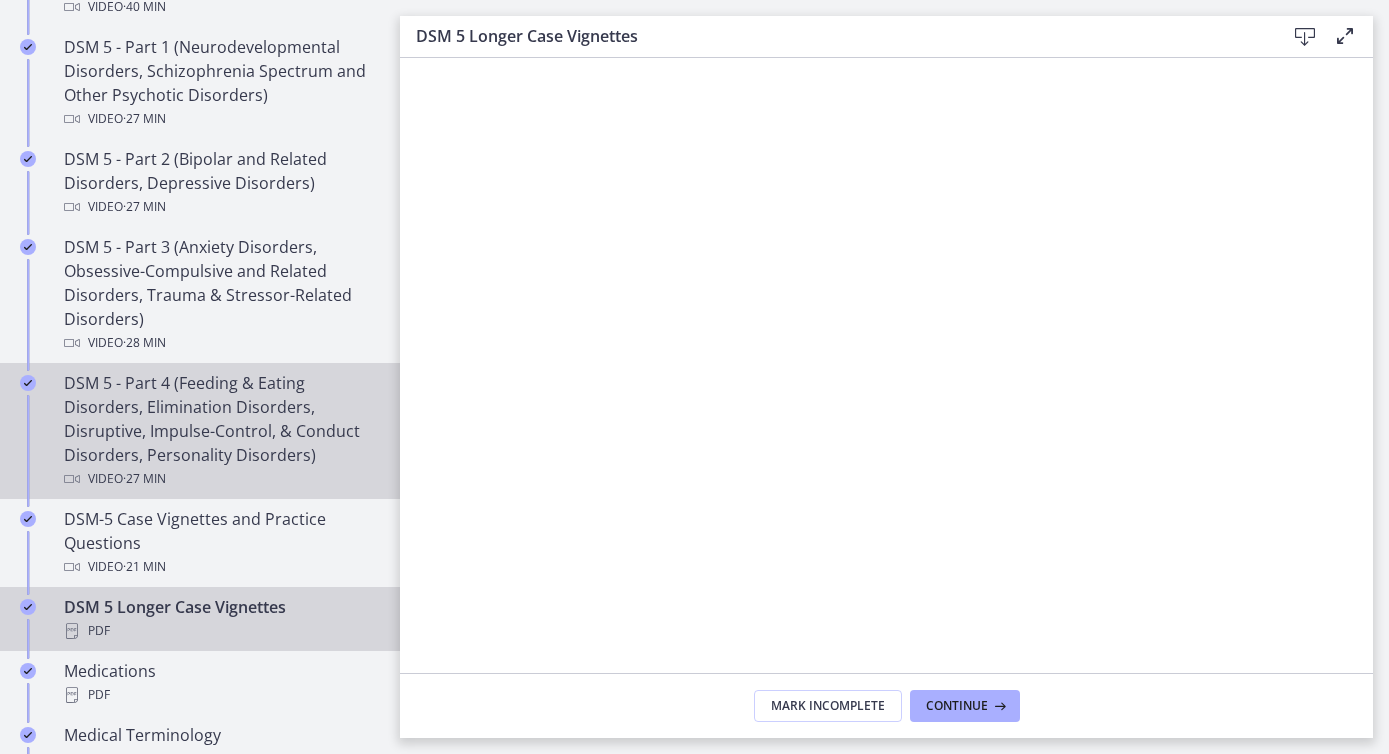 click on "DSM 5 - Part 4 (Feeding & Eating Disorders, Elimination Disorders, Disruptive, Impulse-Control, & Conduct Disorders, Personality Disorders)
Video
·  27 min" at bounding box center (220, 431) 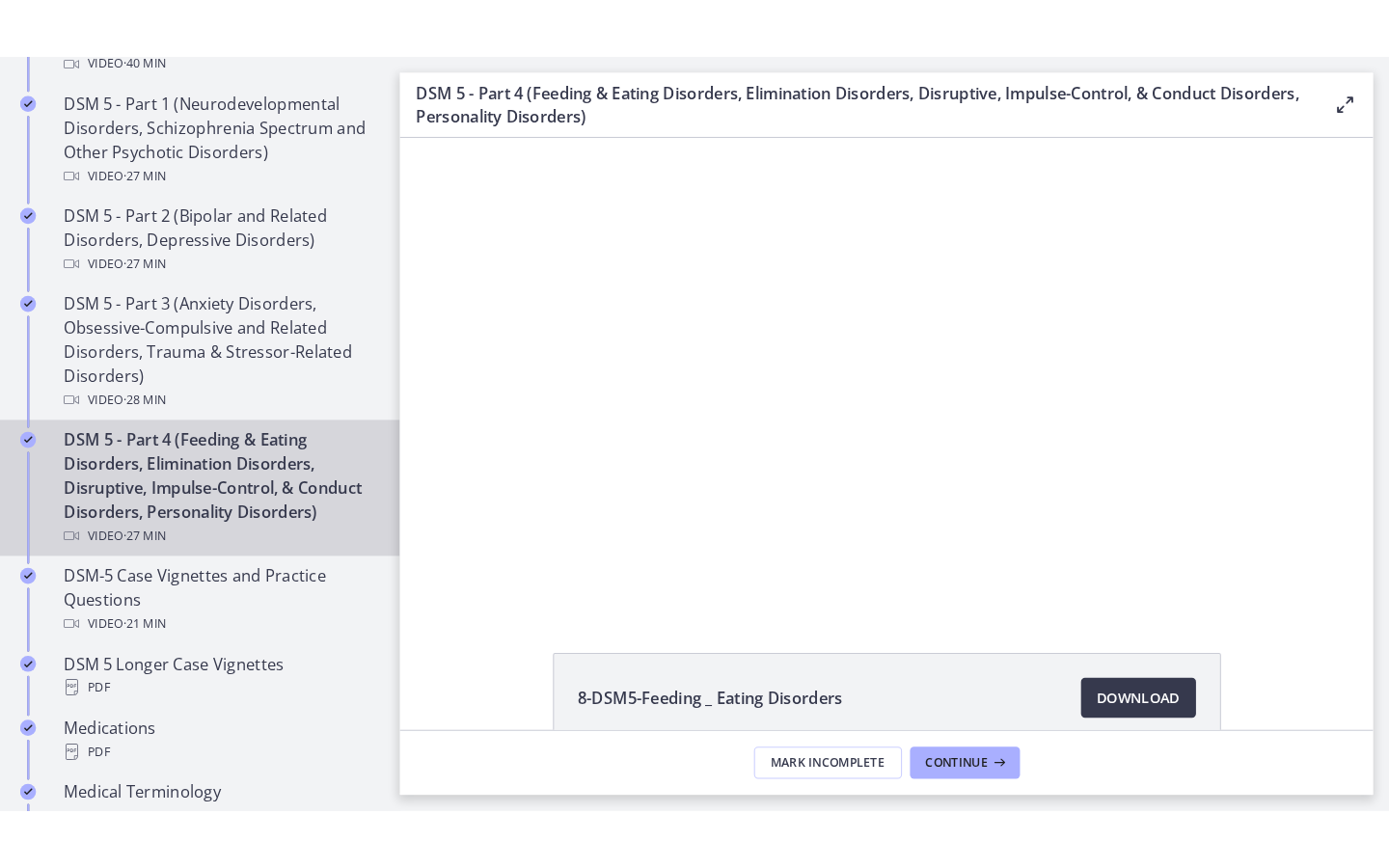 scroll, scrollTop: 0, scrollLeft: 0, axis: both 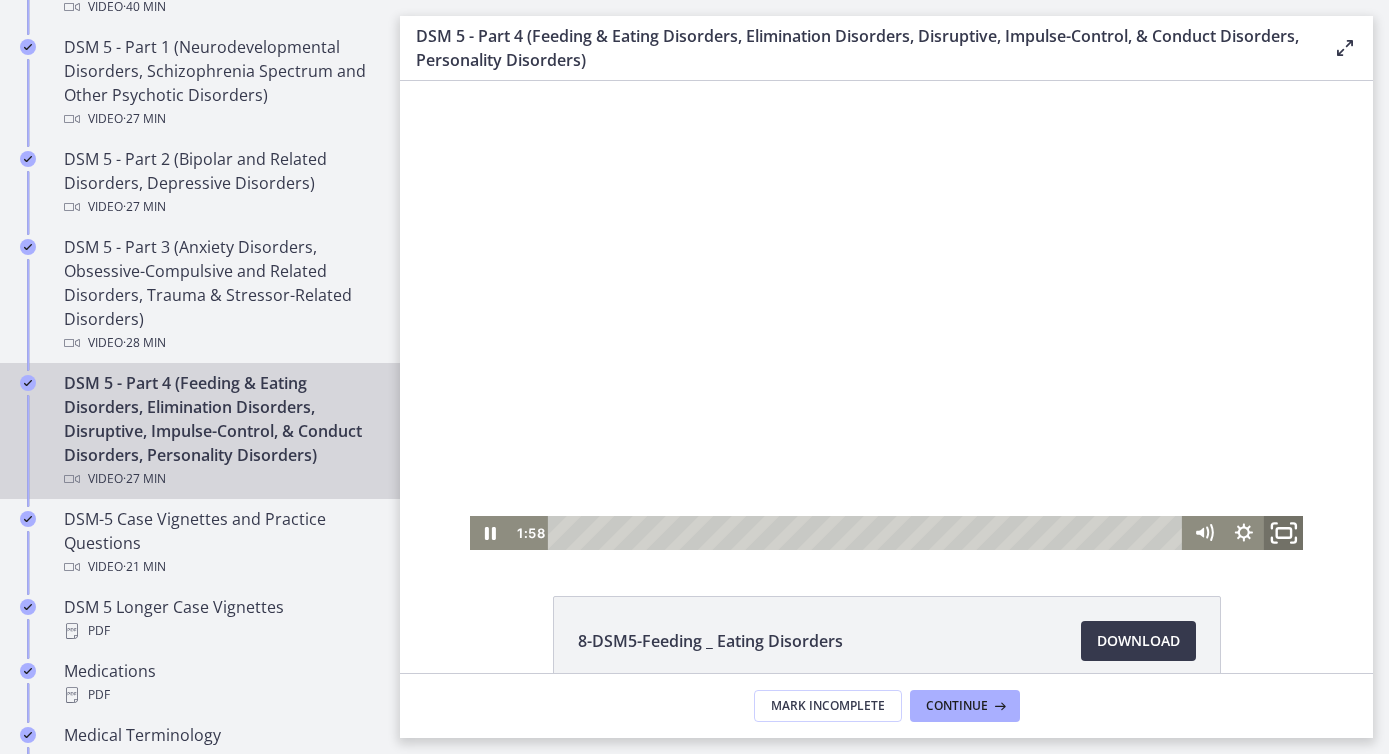 click 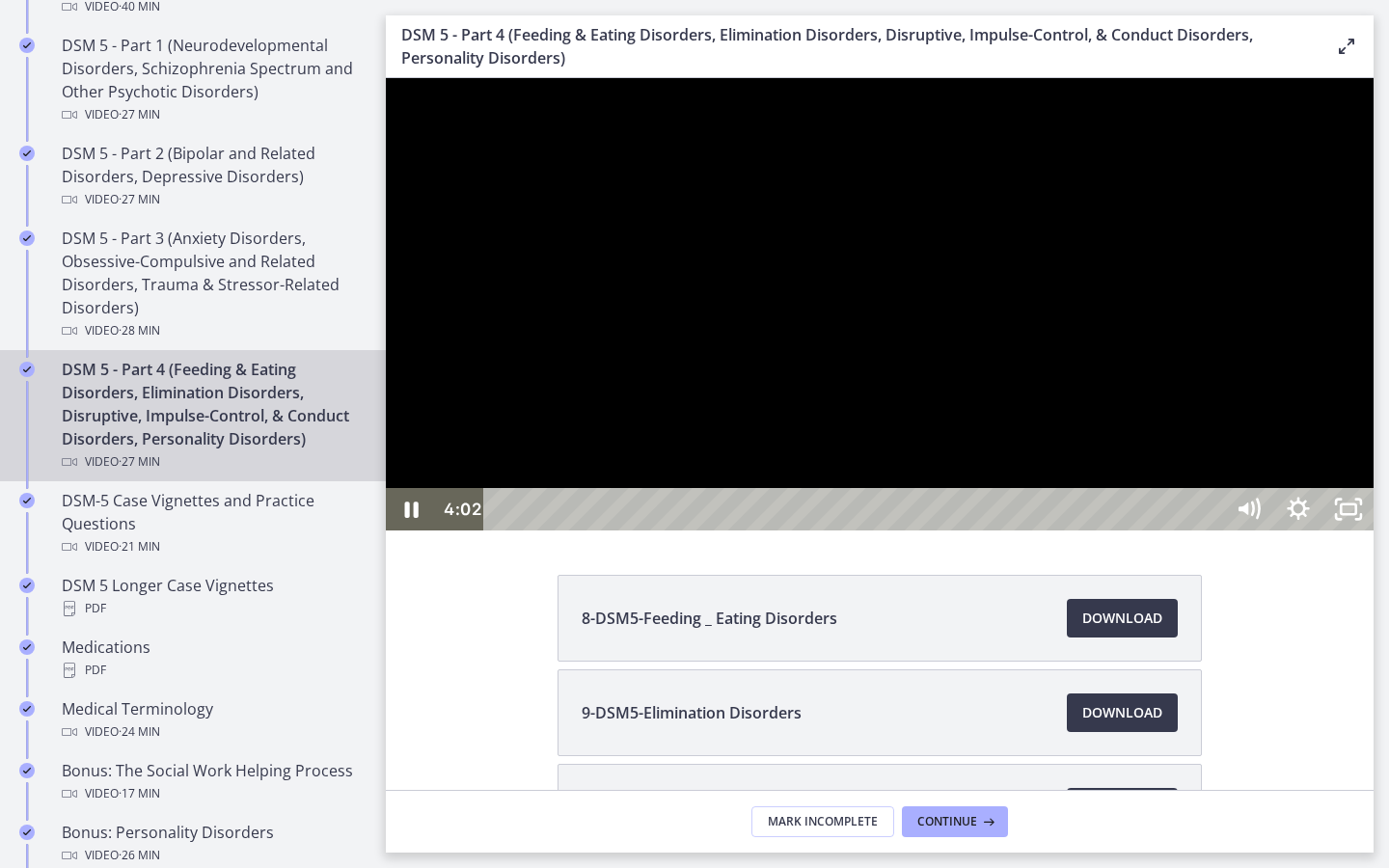 click at bounding box center [880, 304] 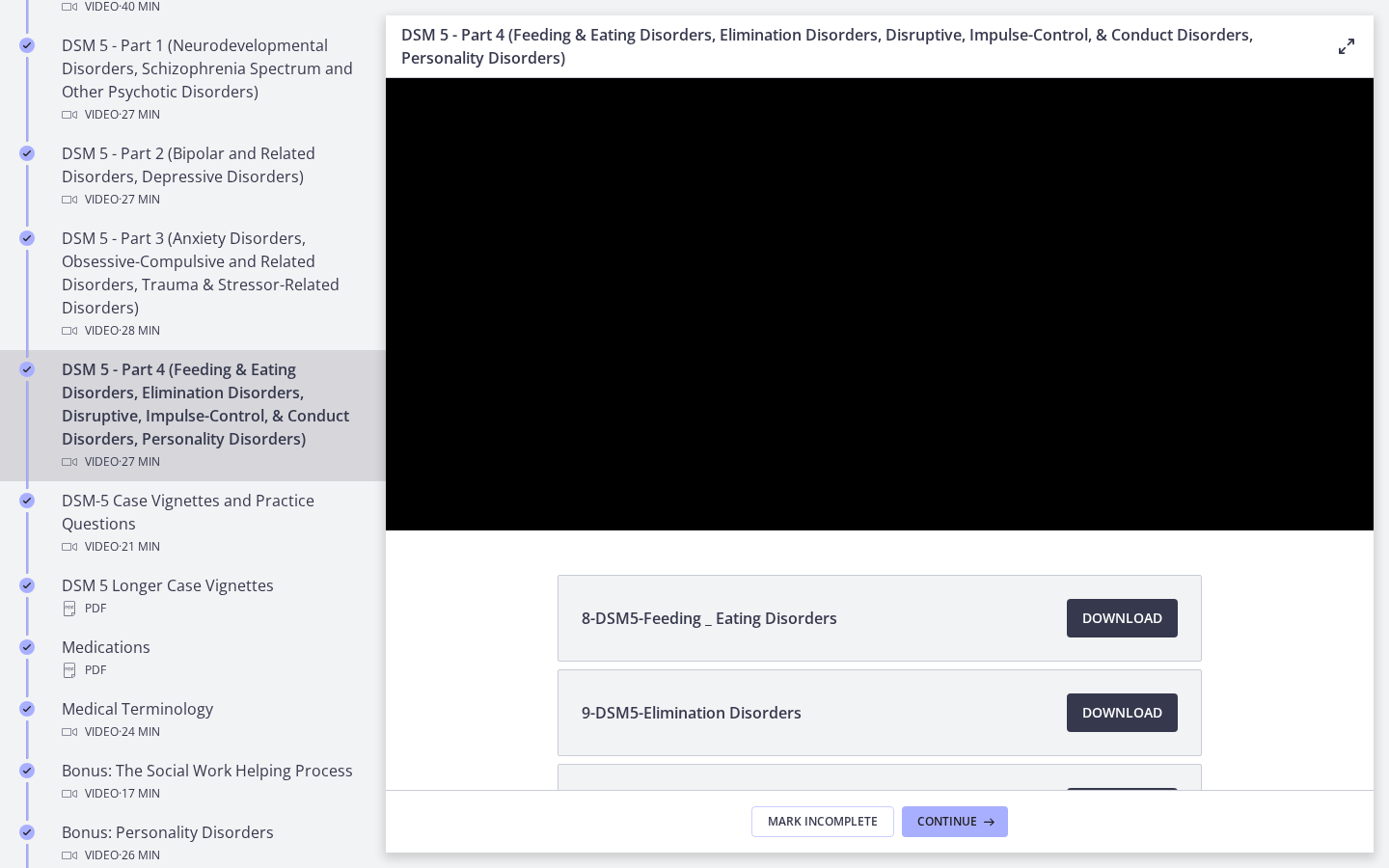 click at bounding box center (880, 304) 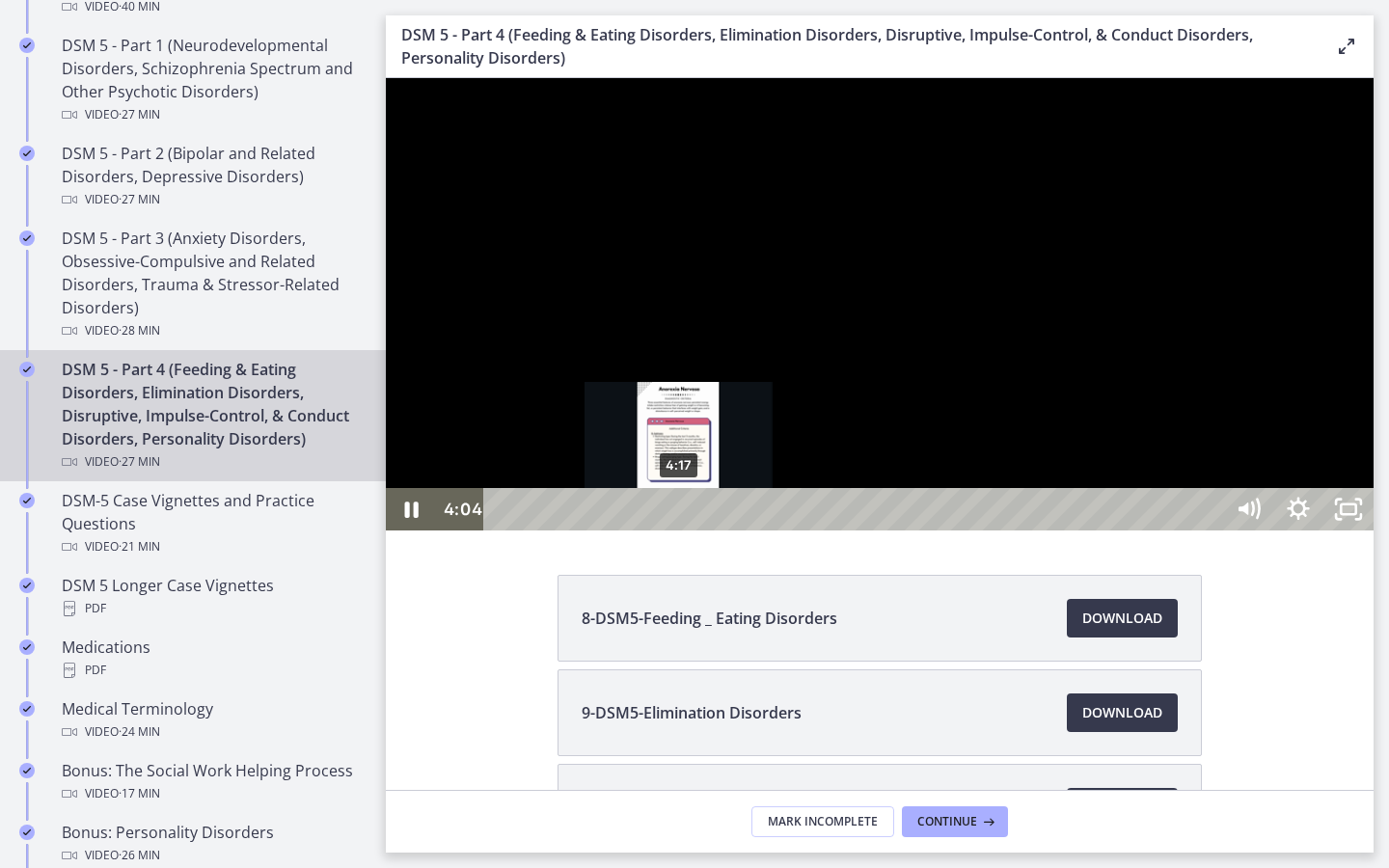click on "4:17" at bounding box center [857, 509] 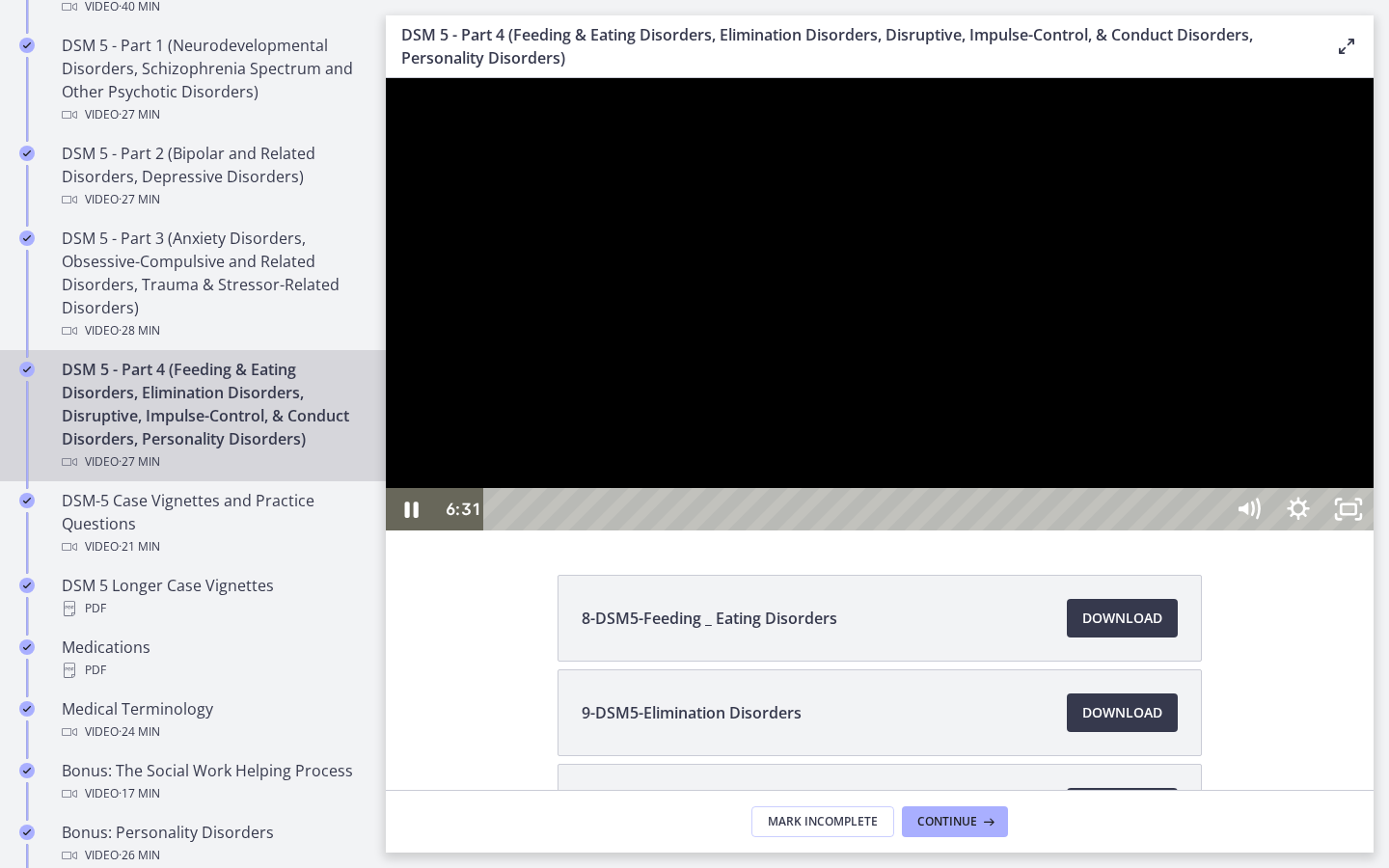 click at bounding box center [880, 304] 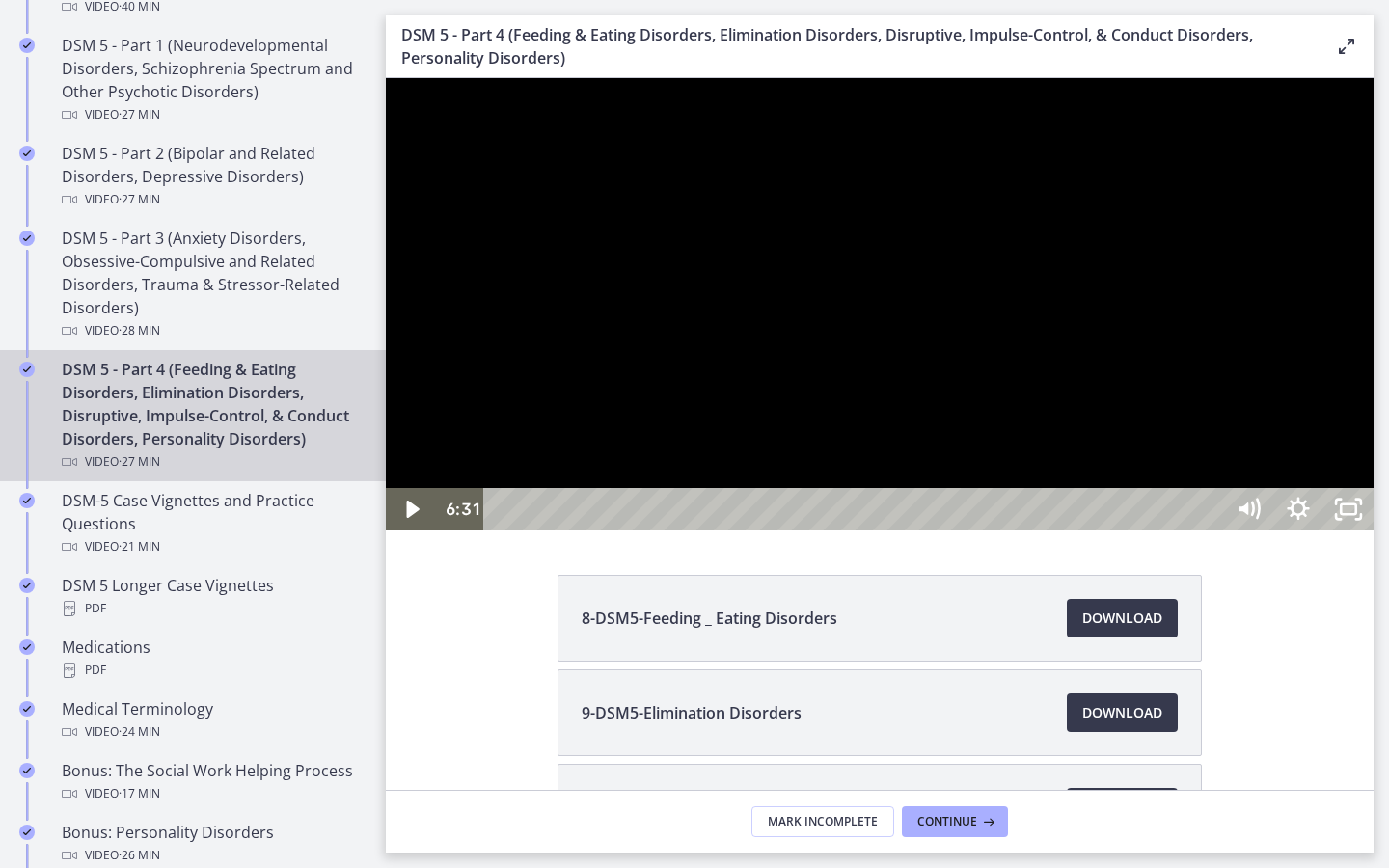 type 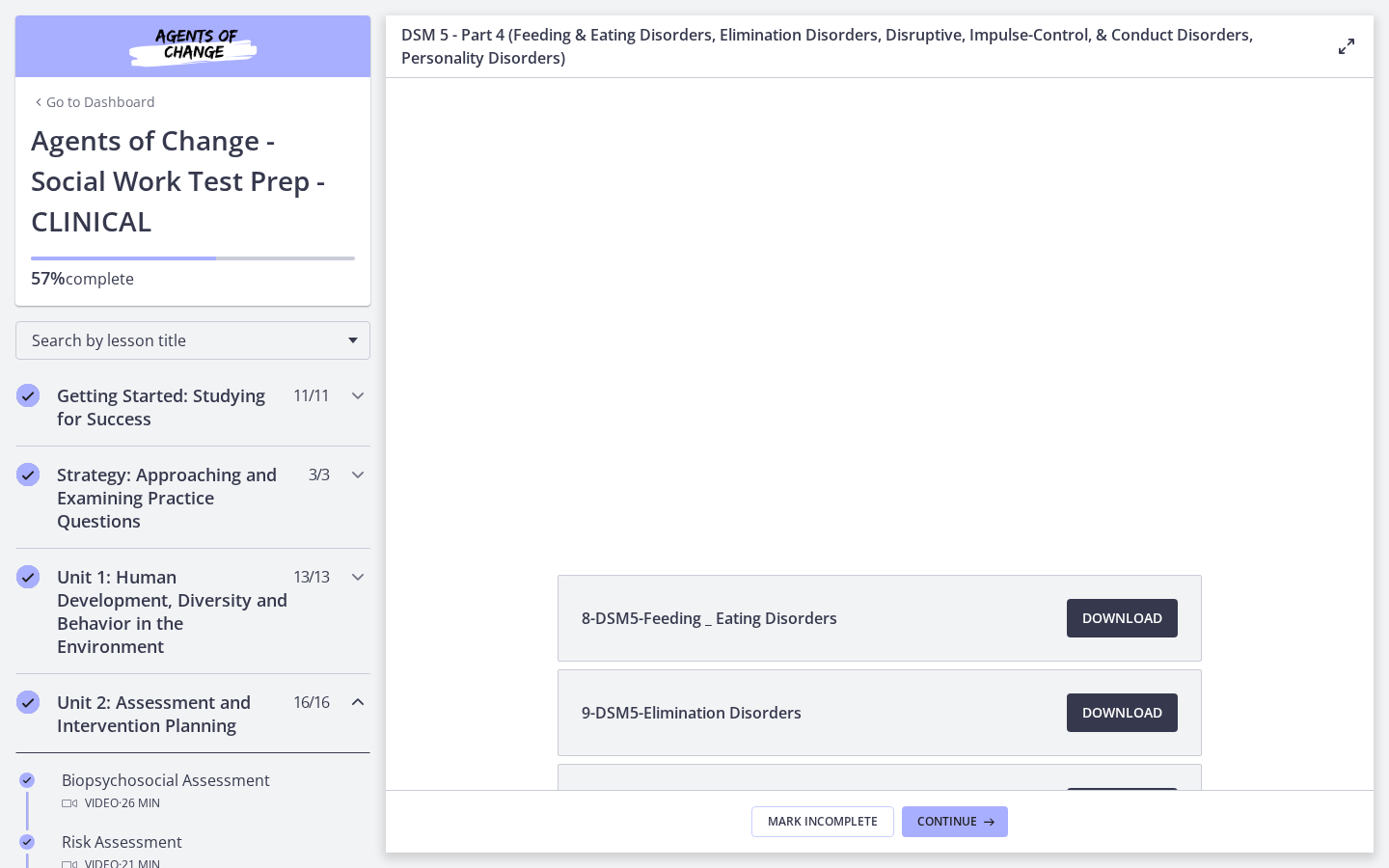 scroll, scrollTop: 0, scrollLeft: 0, axis: both 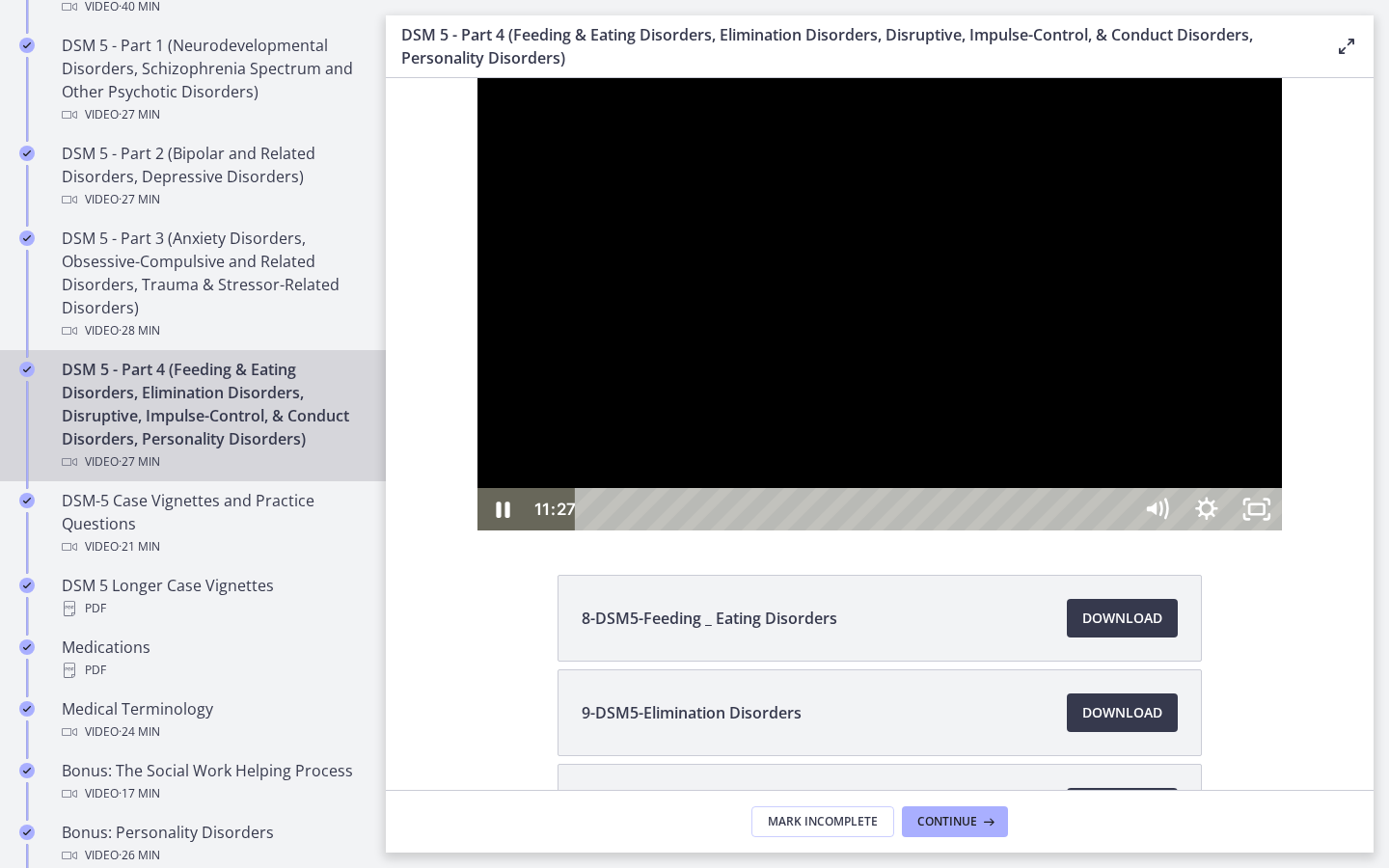 click at bounding box center [880, 304] 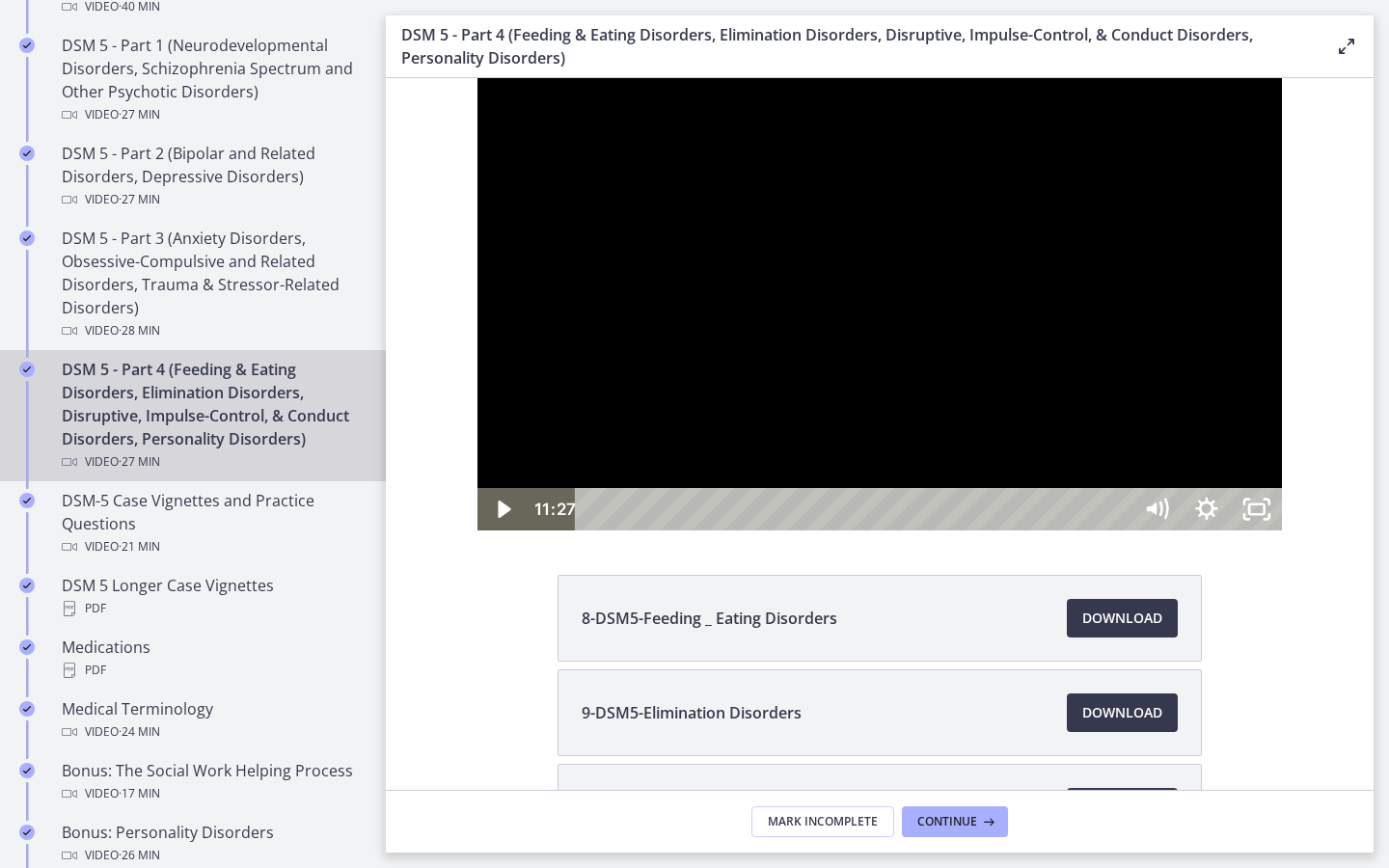 type 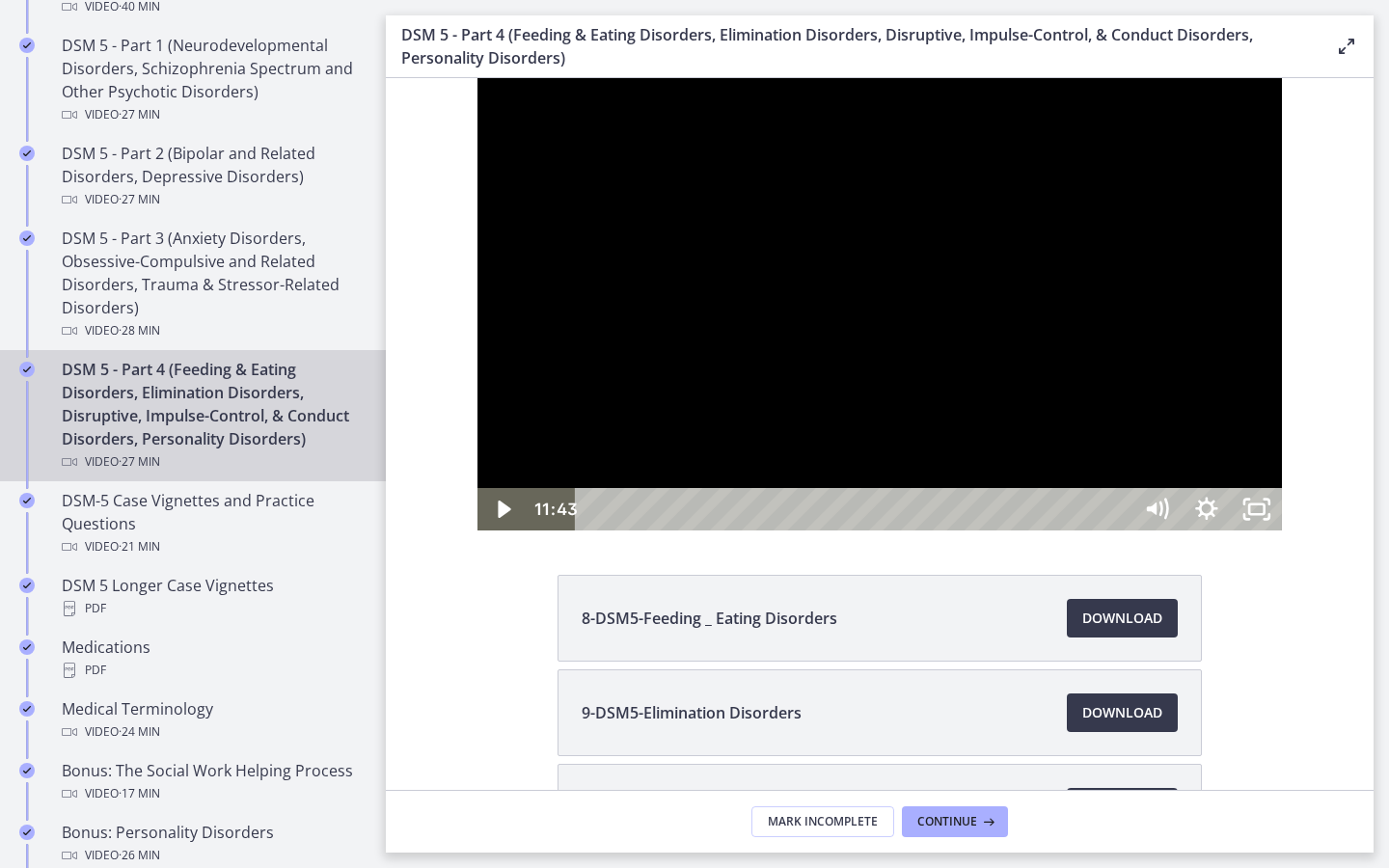 click at bounding box center [880, 304] 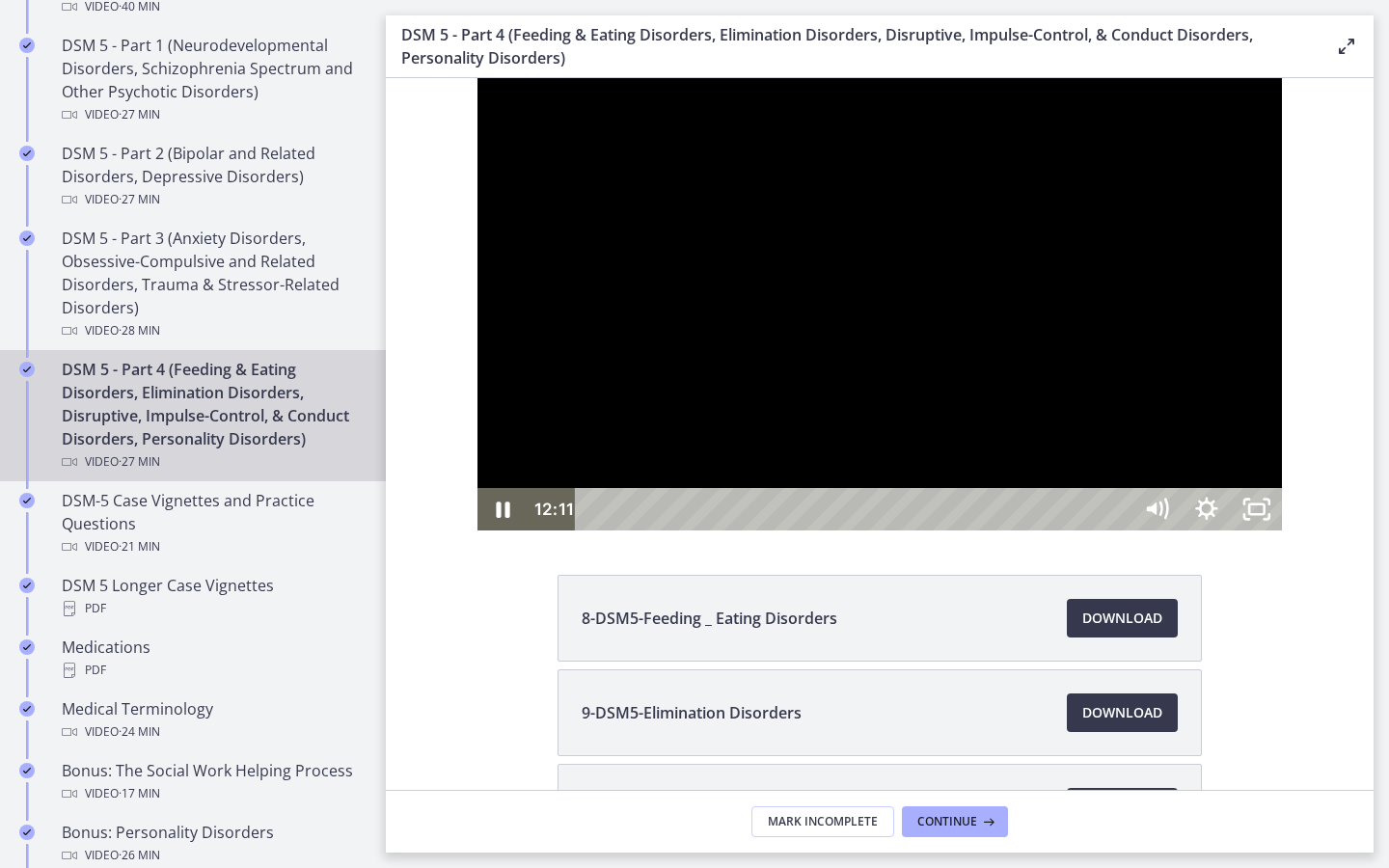 click at bounding box center [880, 304] 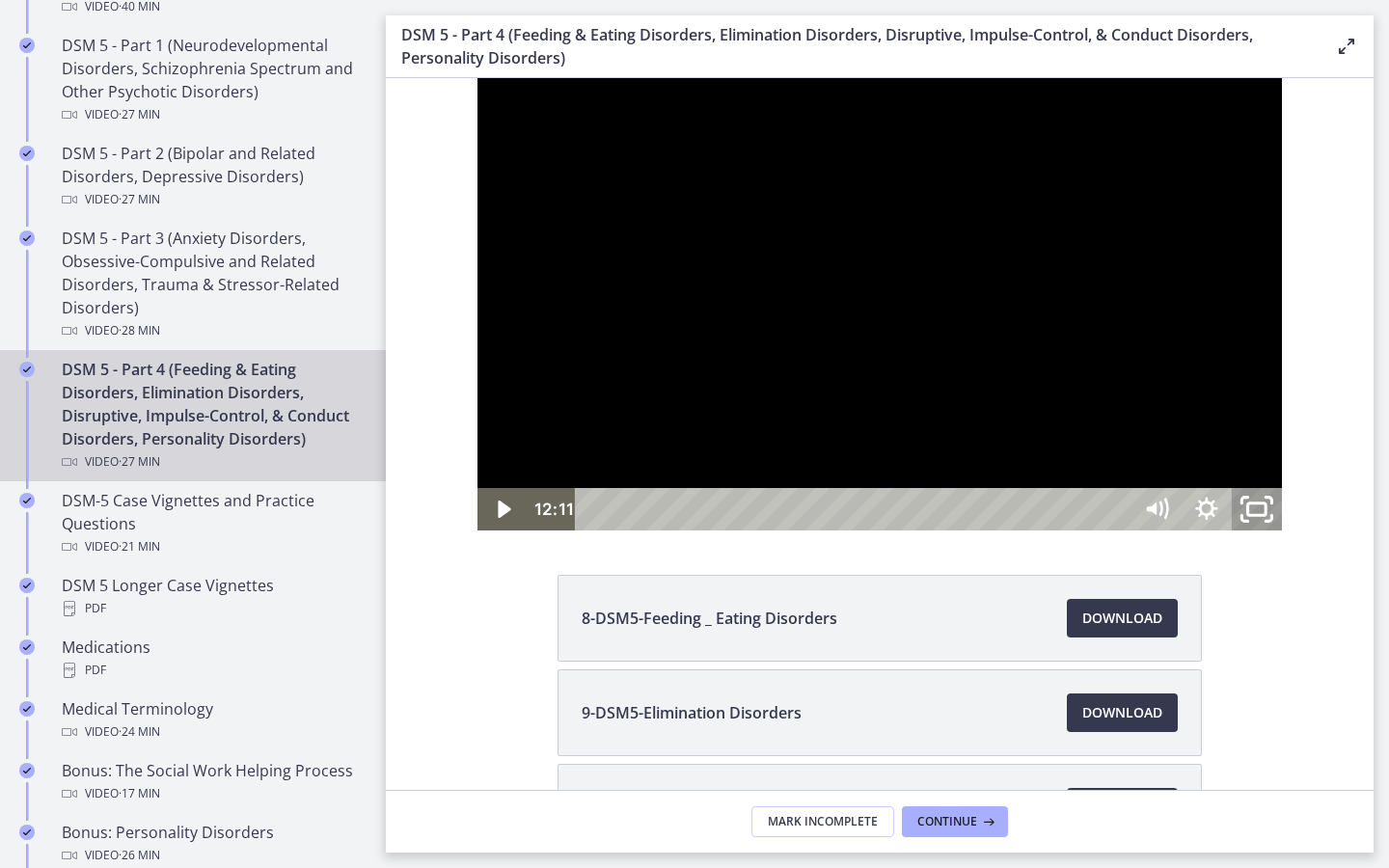 click 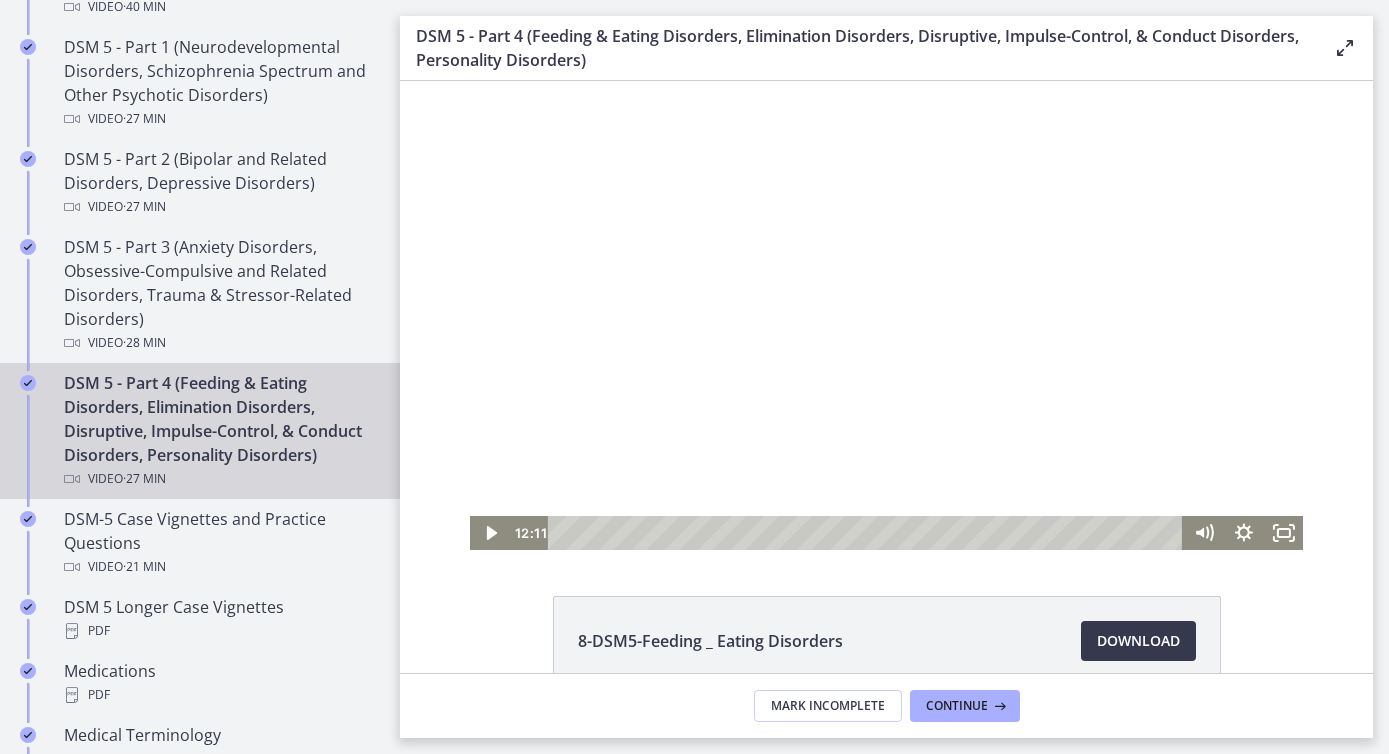 click at bounding box center [887, 315] 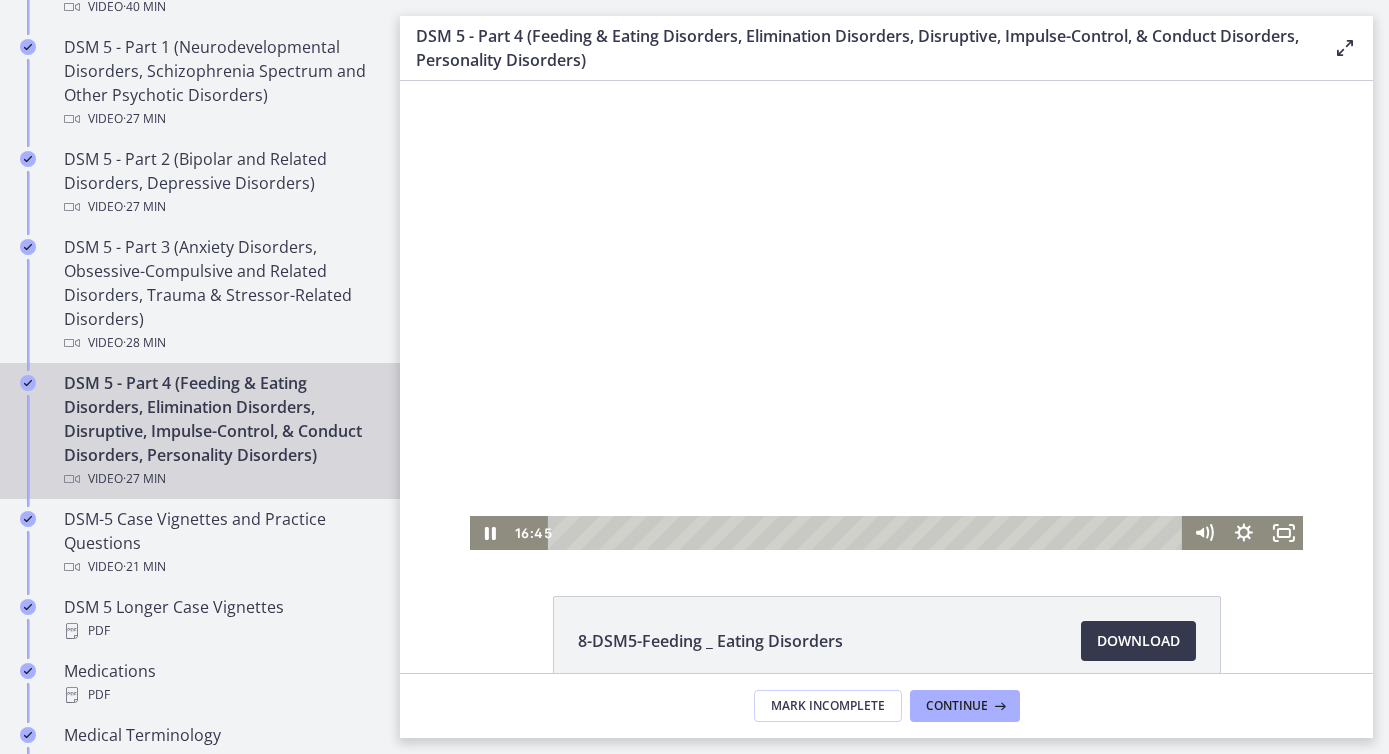 click at bounding box center (887, 315) 